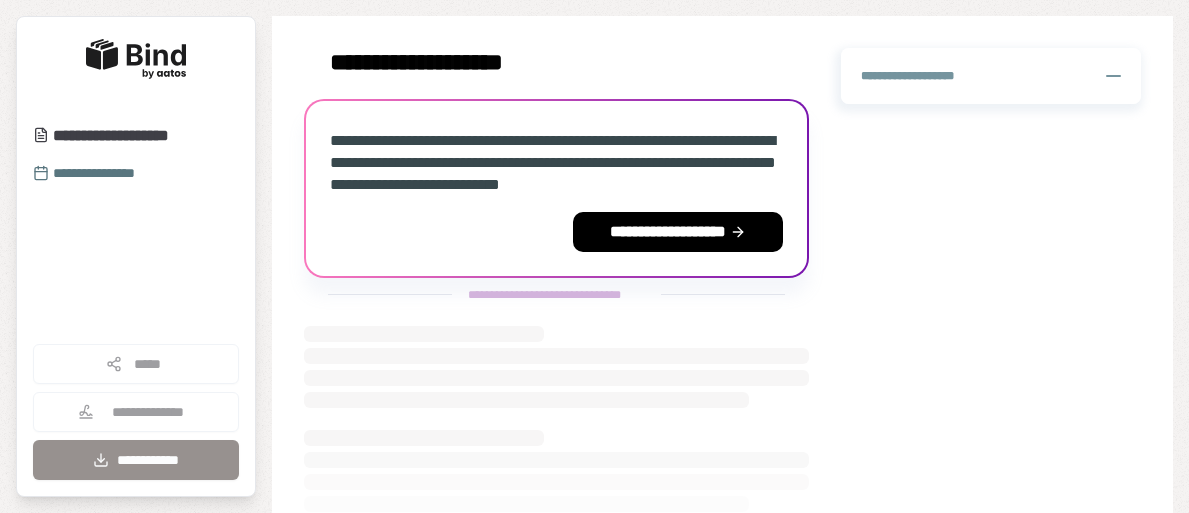 scroll, scrollTop: 0, scrollLeft: 0, axis: both 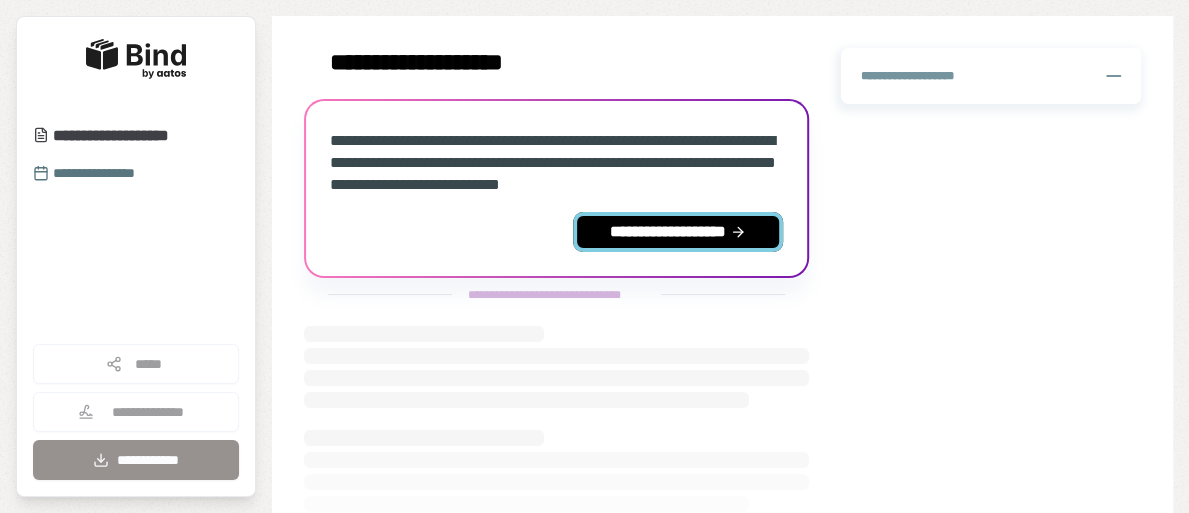 click on "**********" at bounding box center (678, 232) 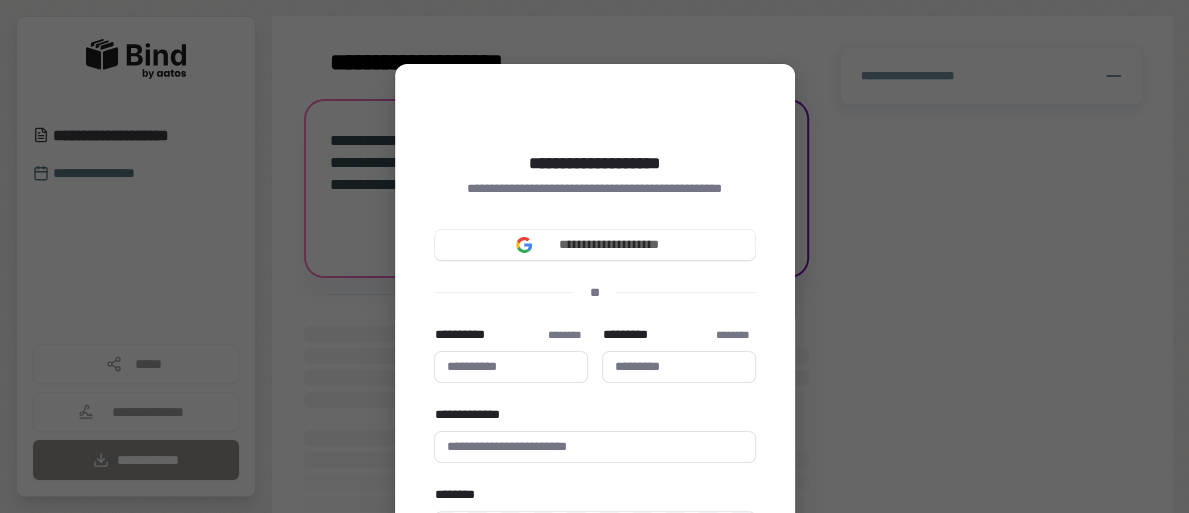 type 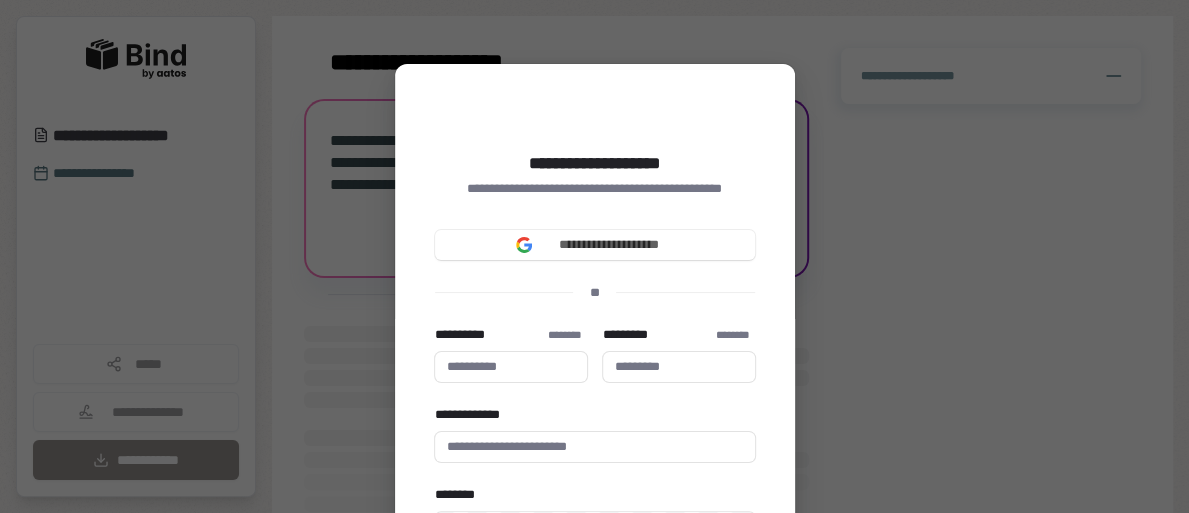 type 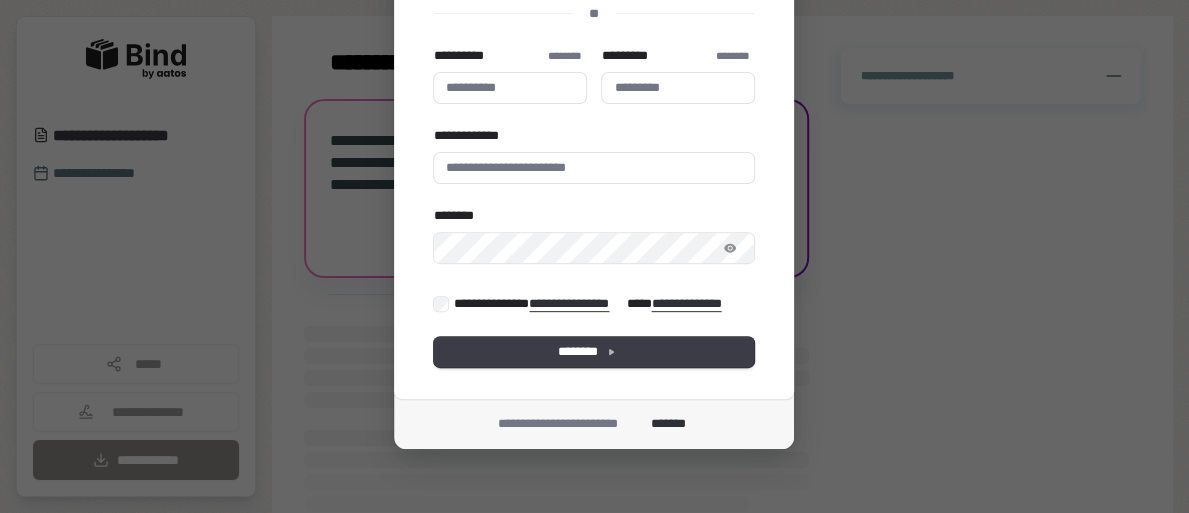 scroll, scrollTop: 179, scrollLeft: 0, axis: vertical 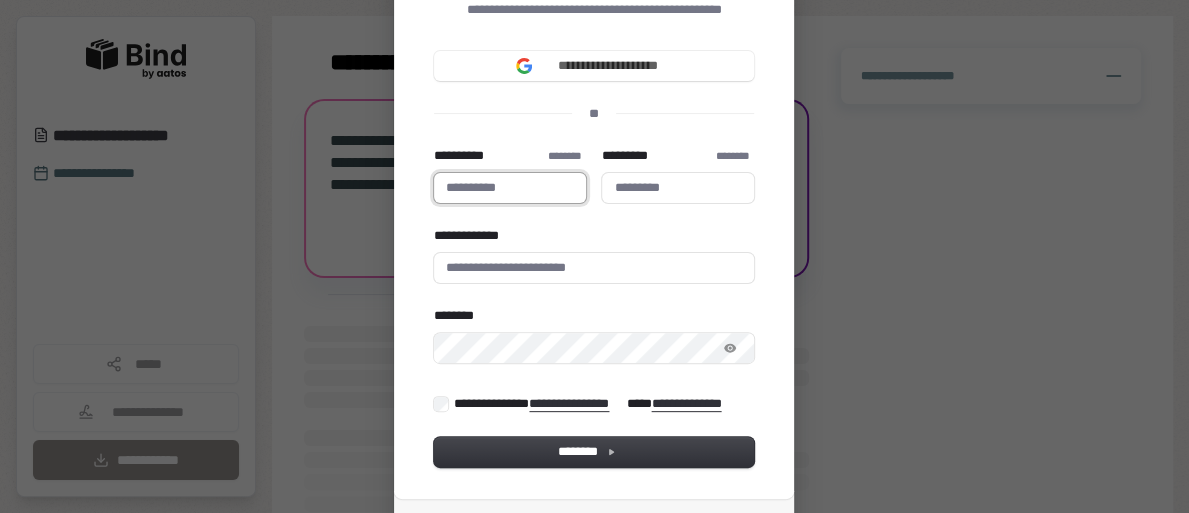 click on "**********" at bounding box center [510, 188] 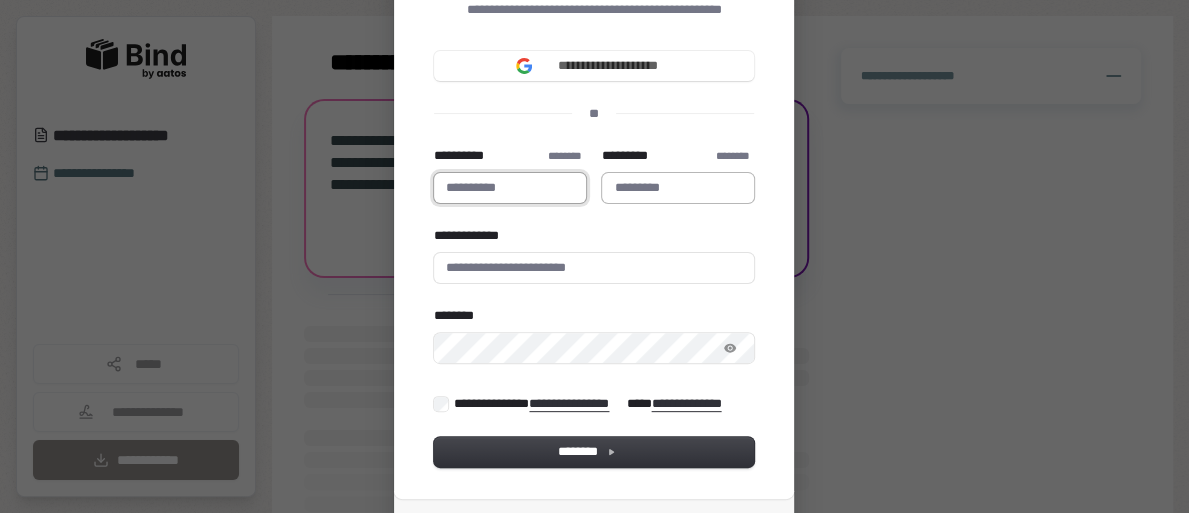 type on "****" 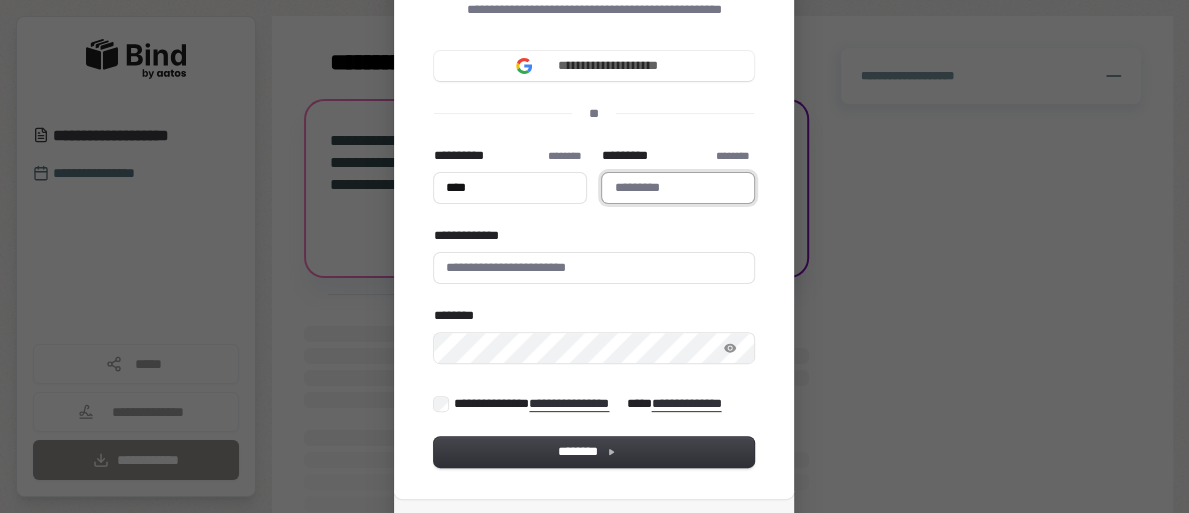 type on "**********" 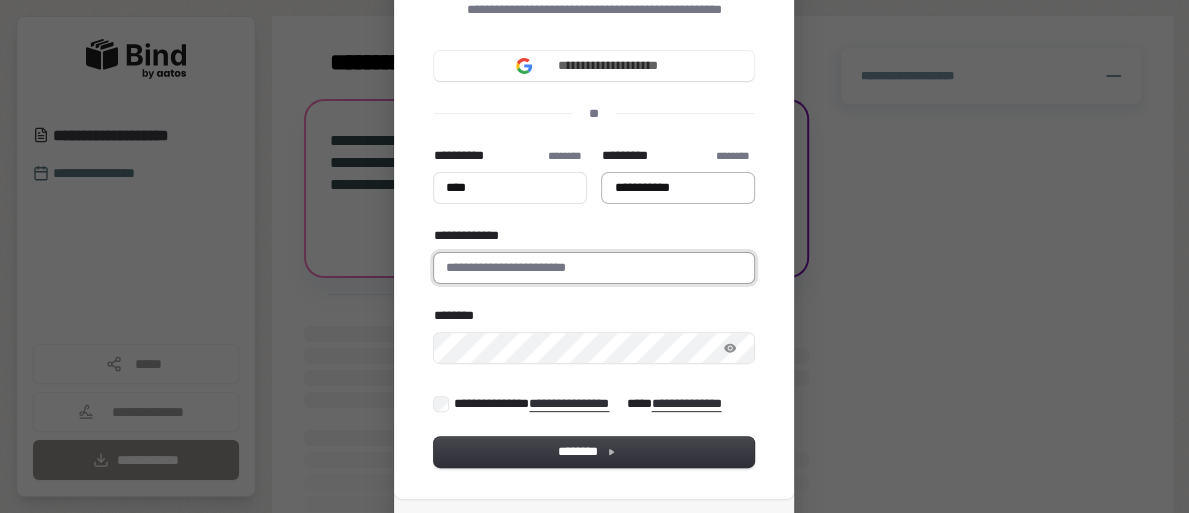 type on "**********" 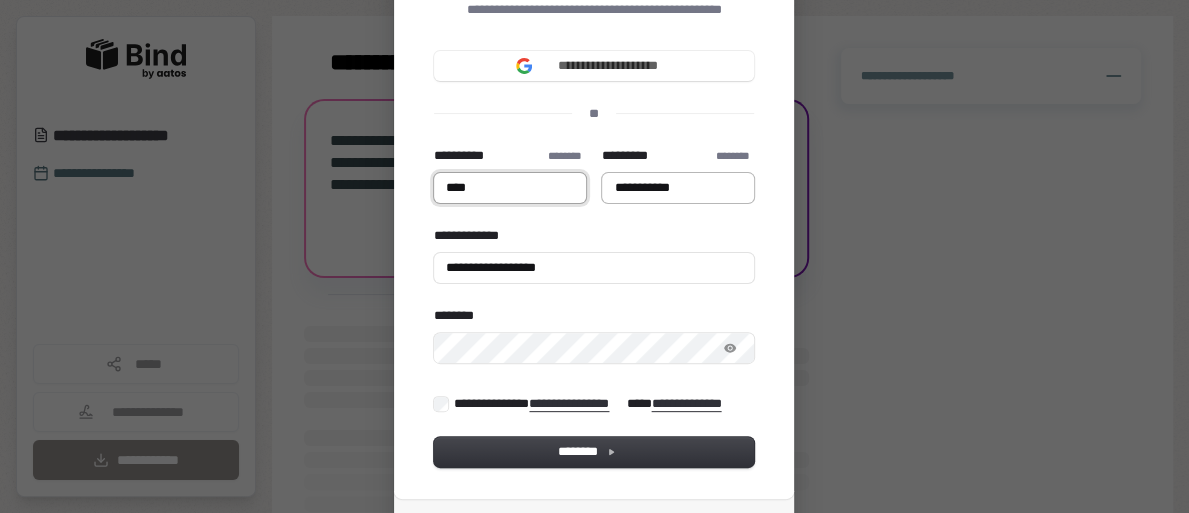type on "****" 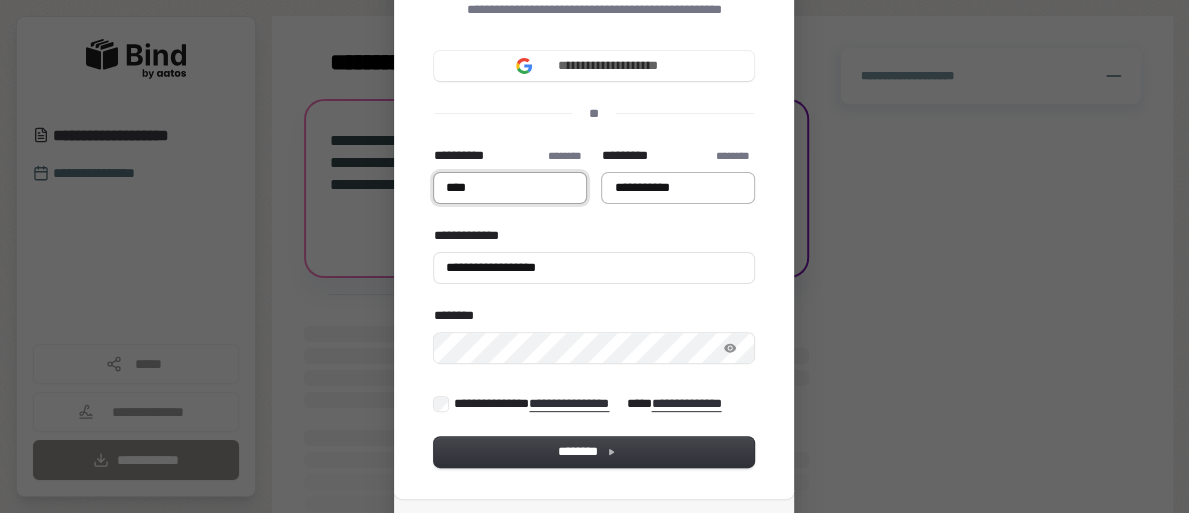 type on "**********" 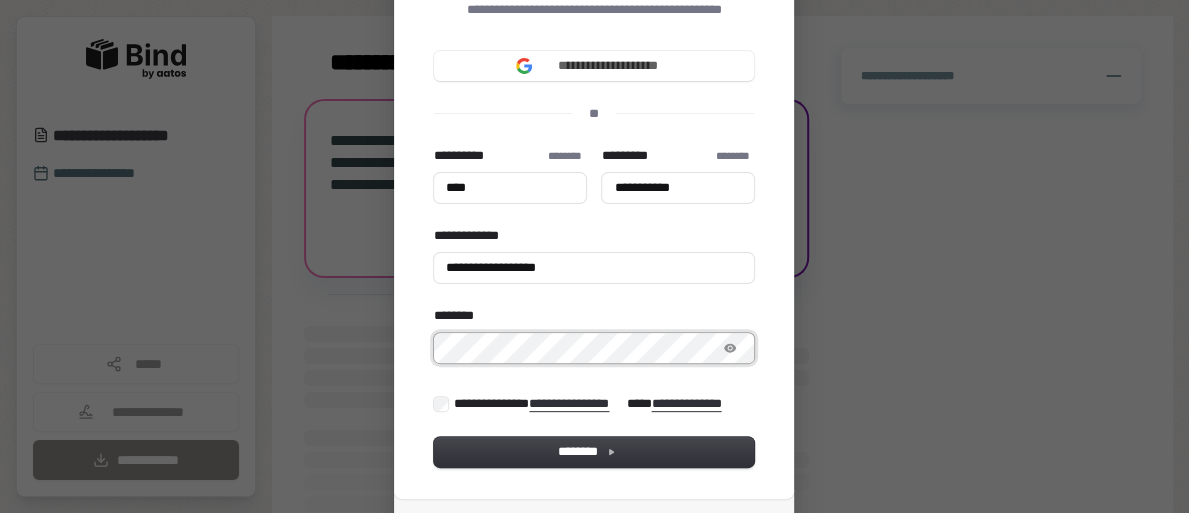 type on "****" 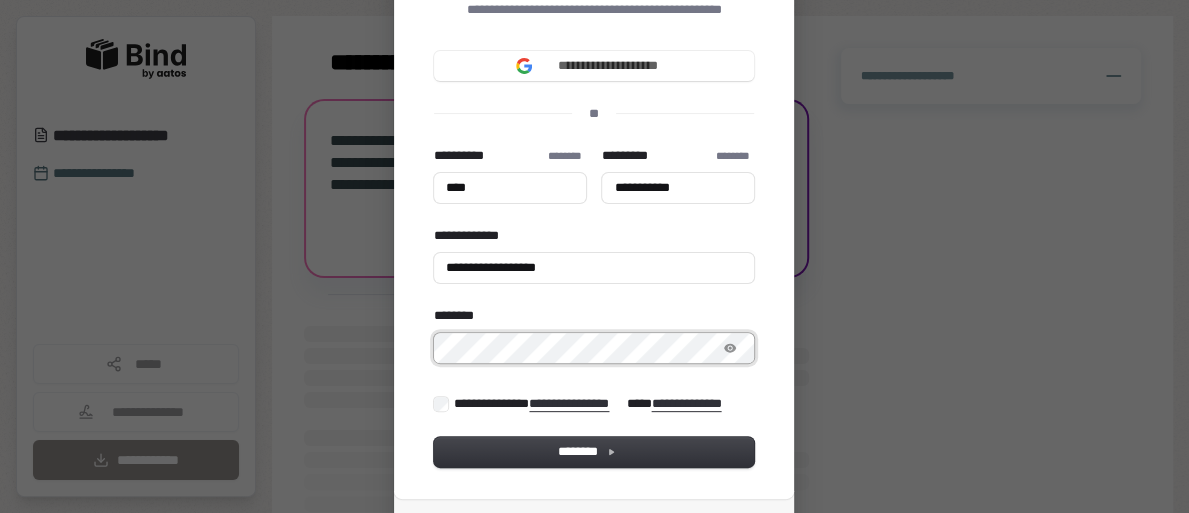 type on "**********" 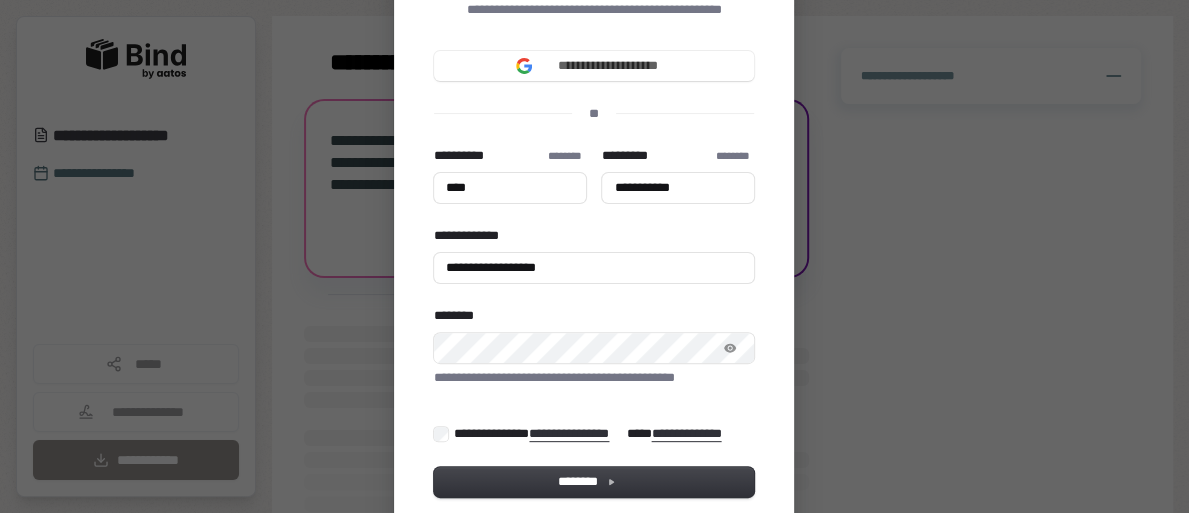 type on "****" 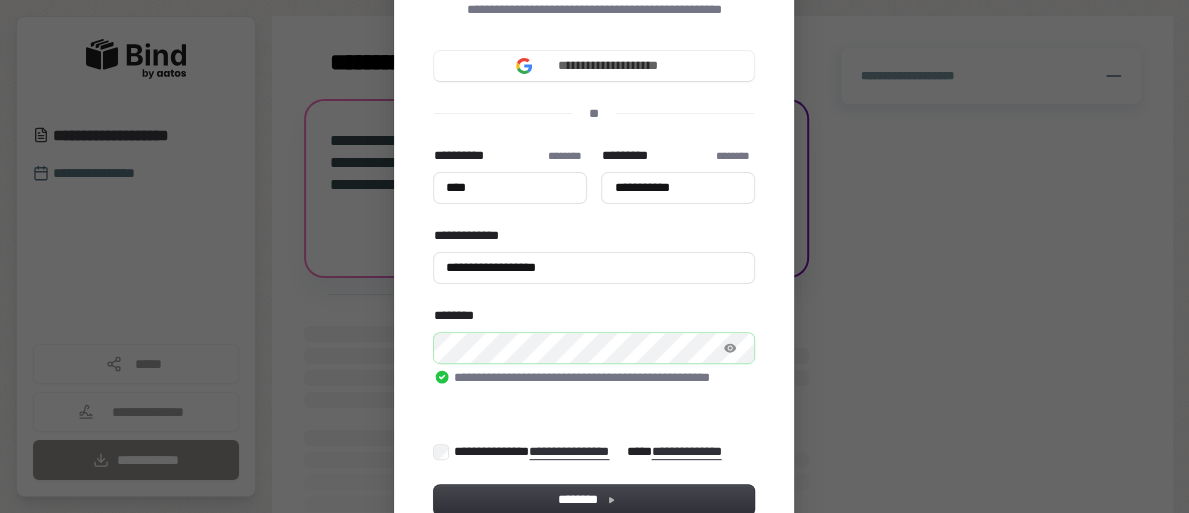 type on "****" 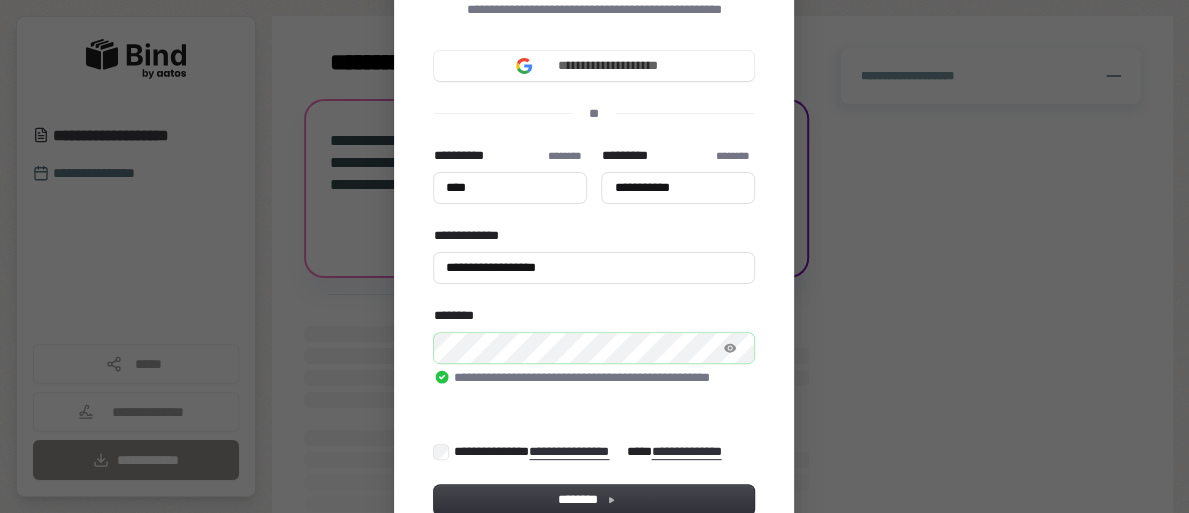 type on "**********" 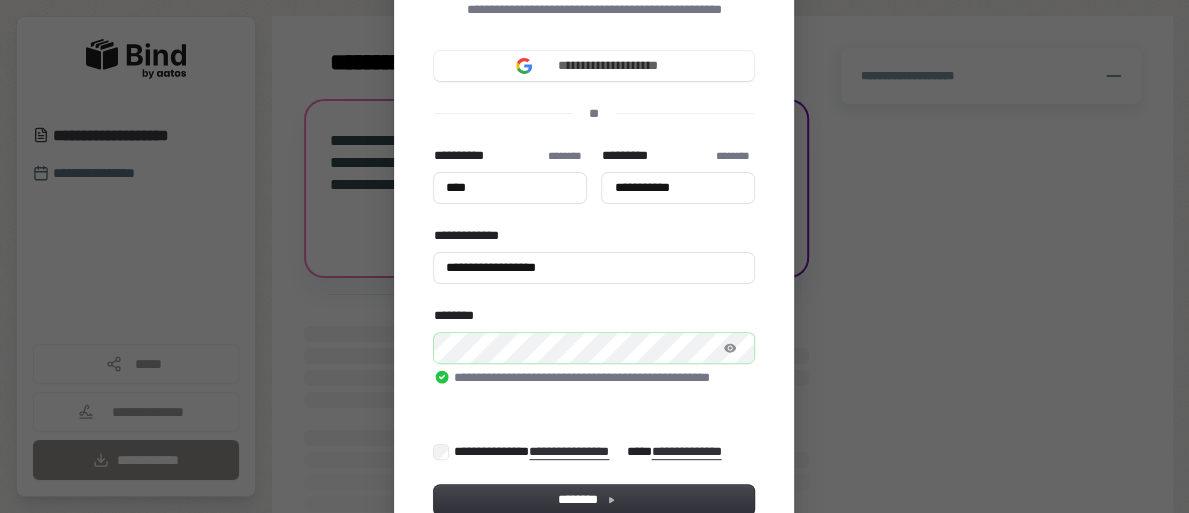 type on "**********" 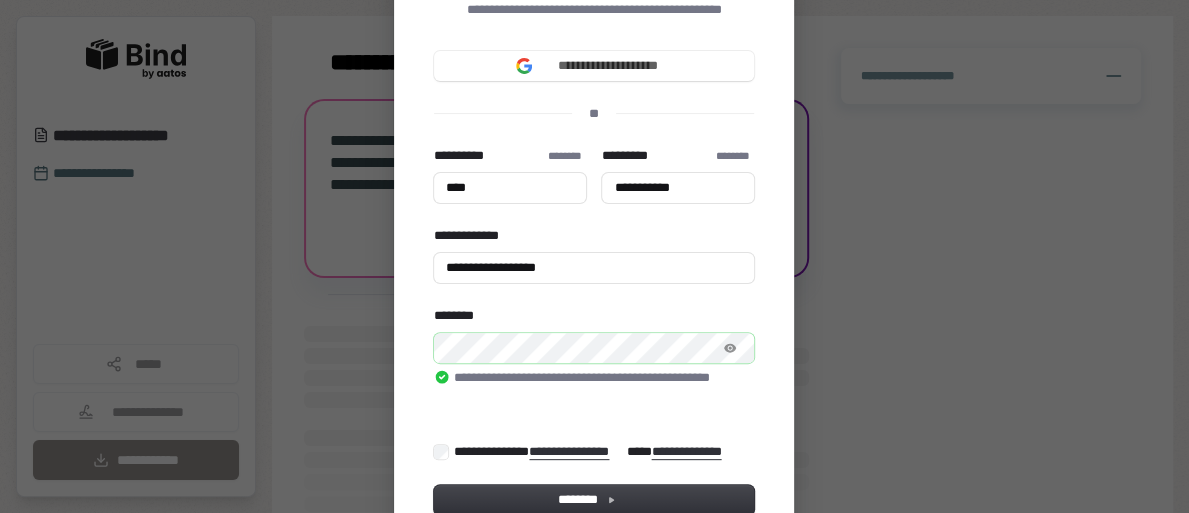 type on "**********" 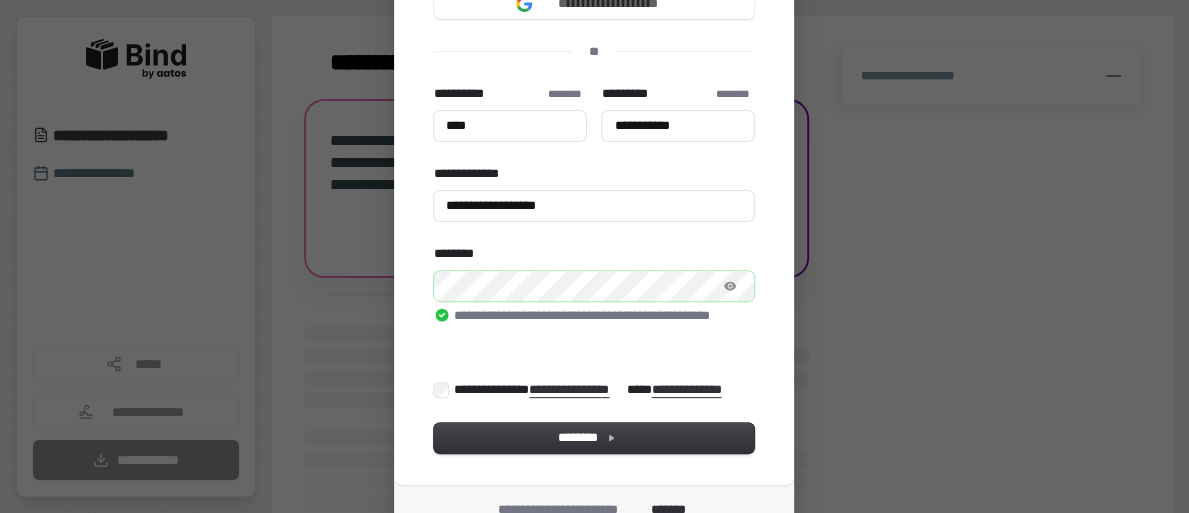 scroll, scrollTop: 279, scrollLeft: 0, axis: vertical 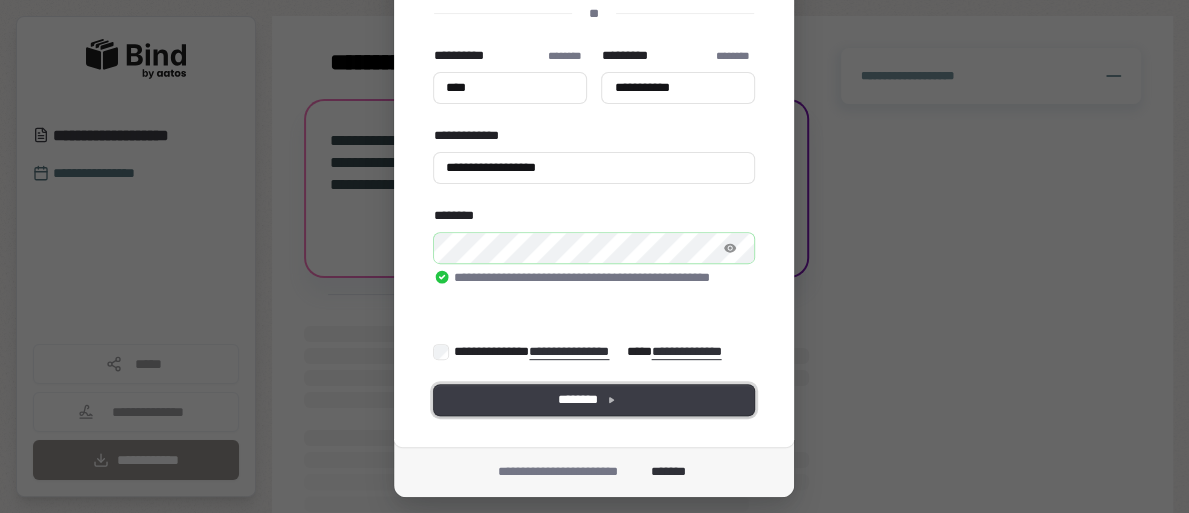 click on "********" at bounding box center (594, 400) 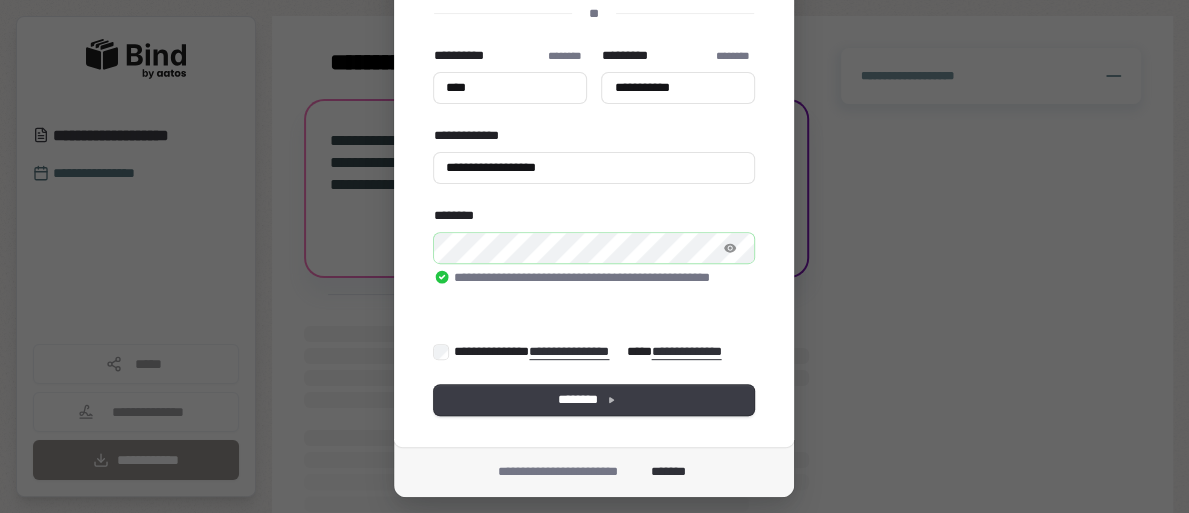 type on "****" 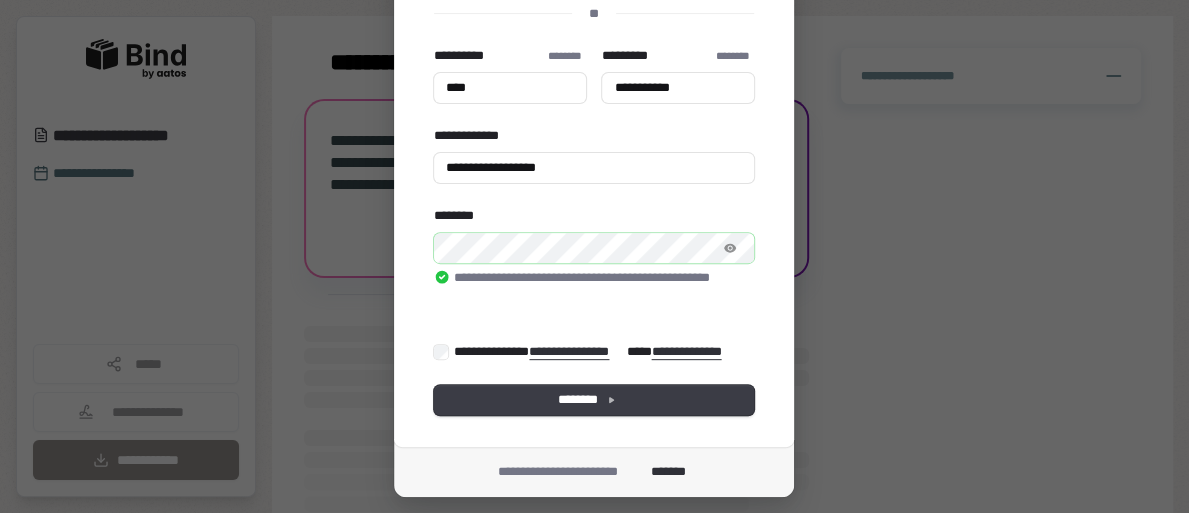 type on "**********" 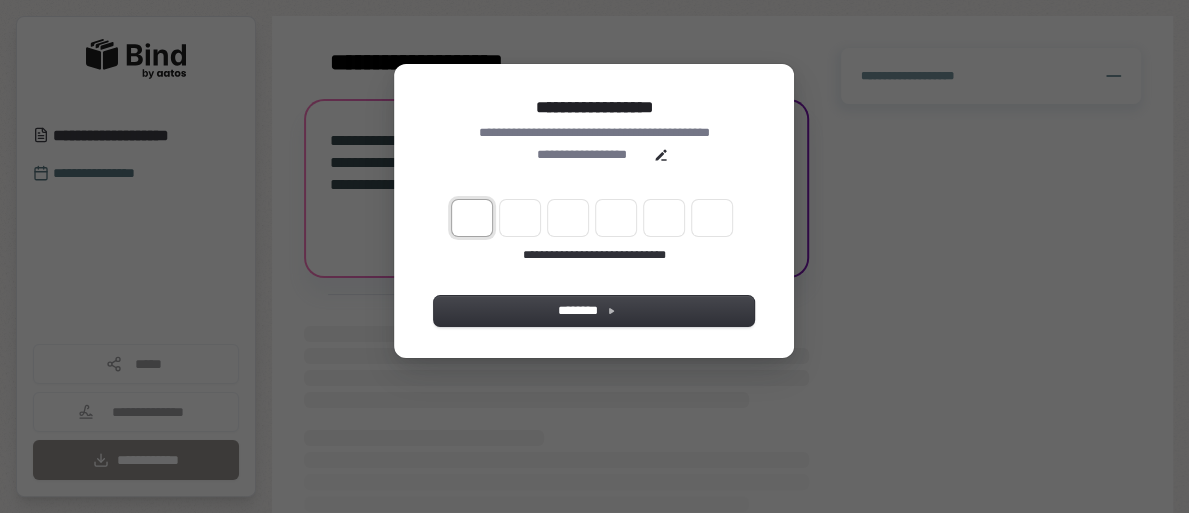 scroll, scrollTop: 0, scrollLeft: 0, axis: both 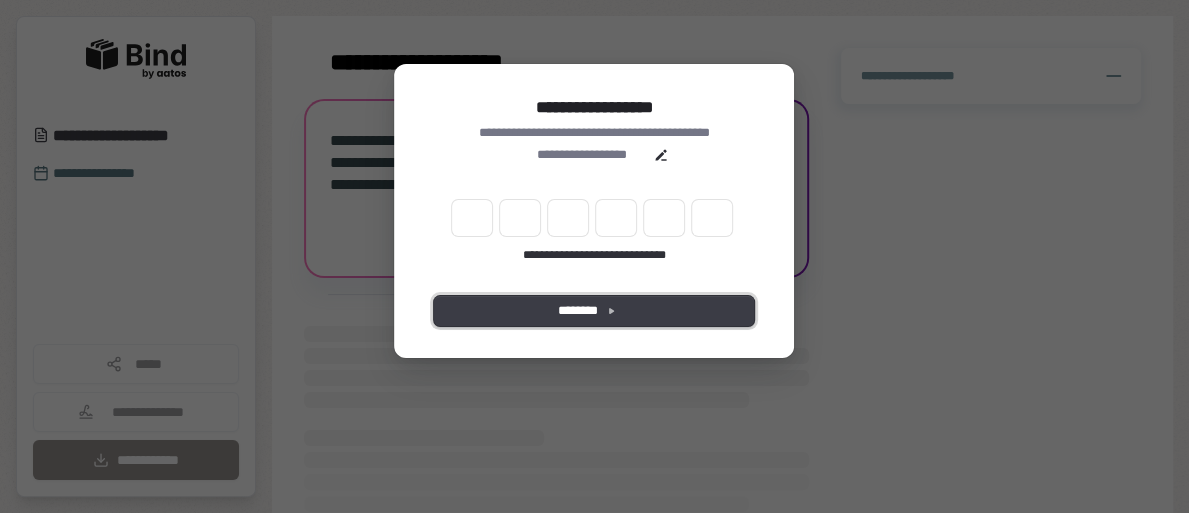 click on "********" at bounding box center (594, 311) 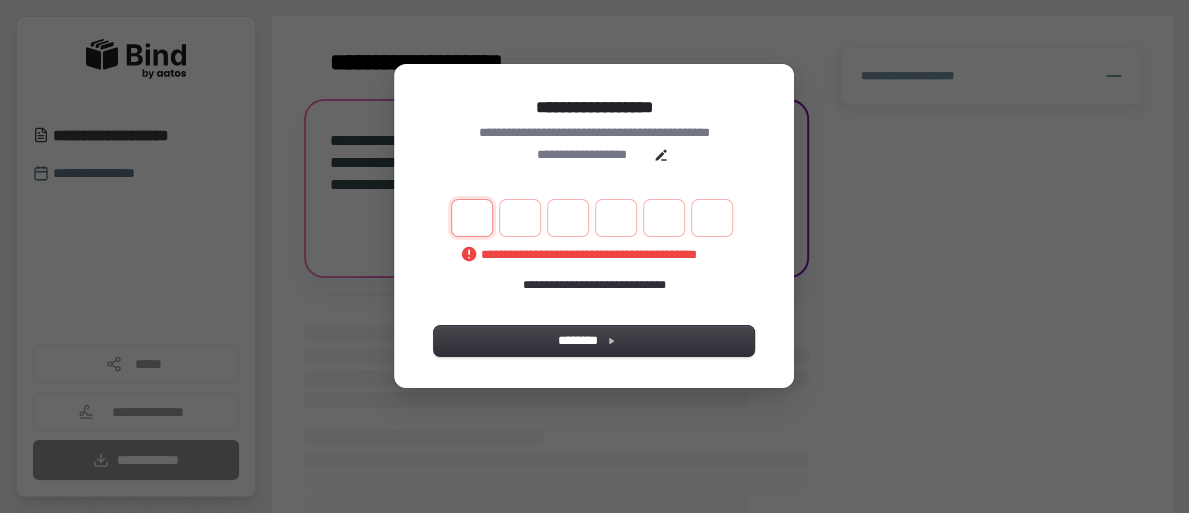 type on "*" 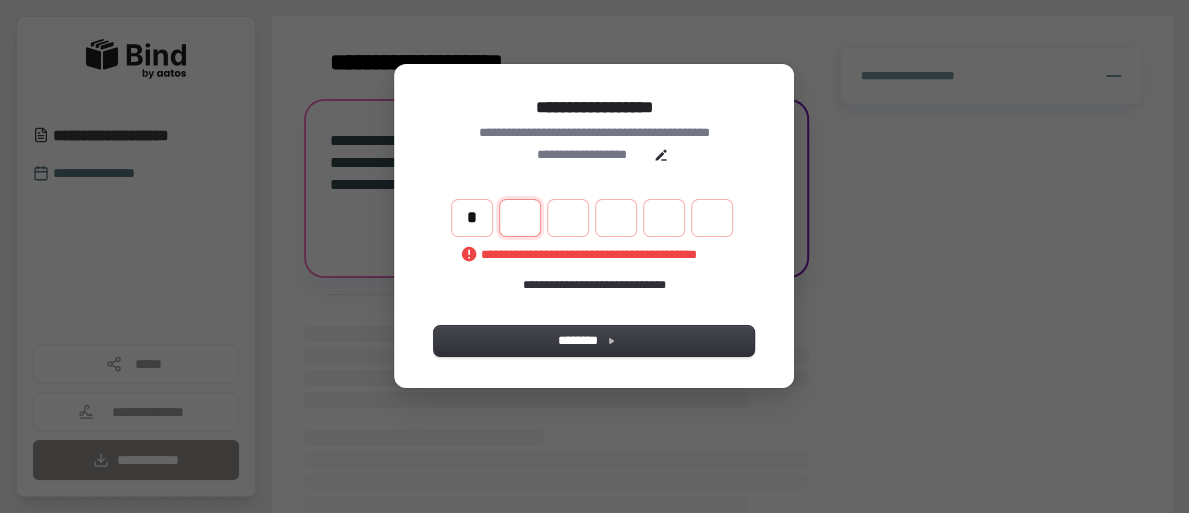 type on "*" 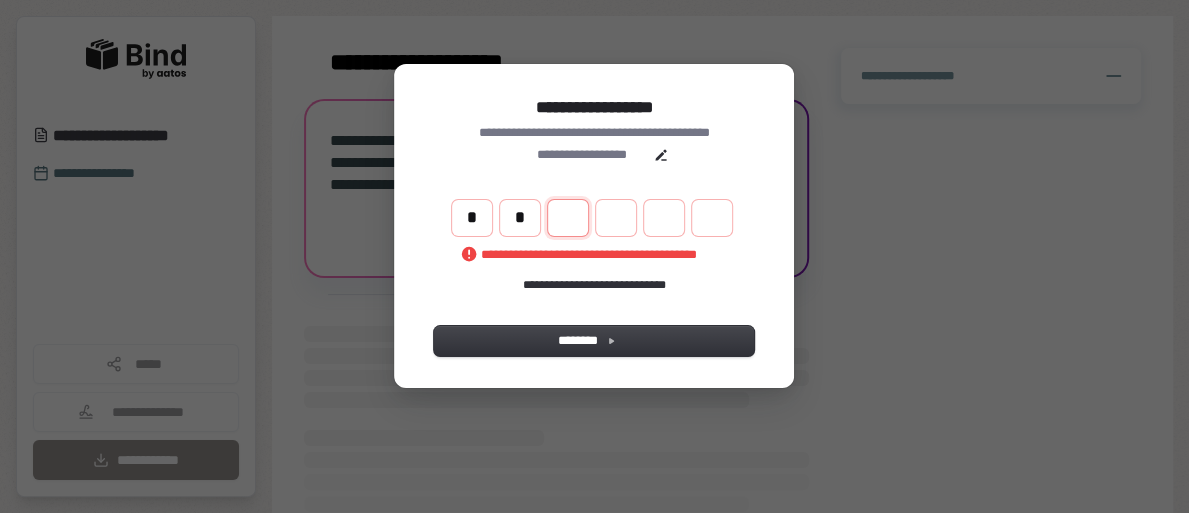 type on "*" 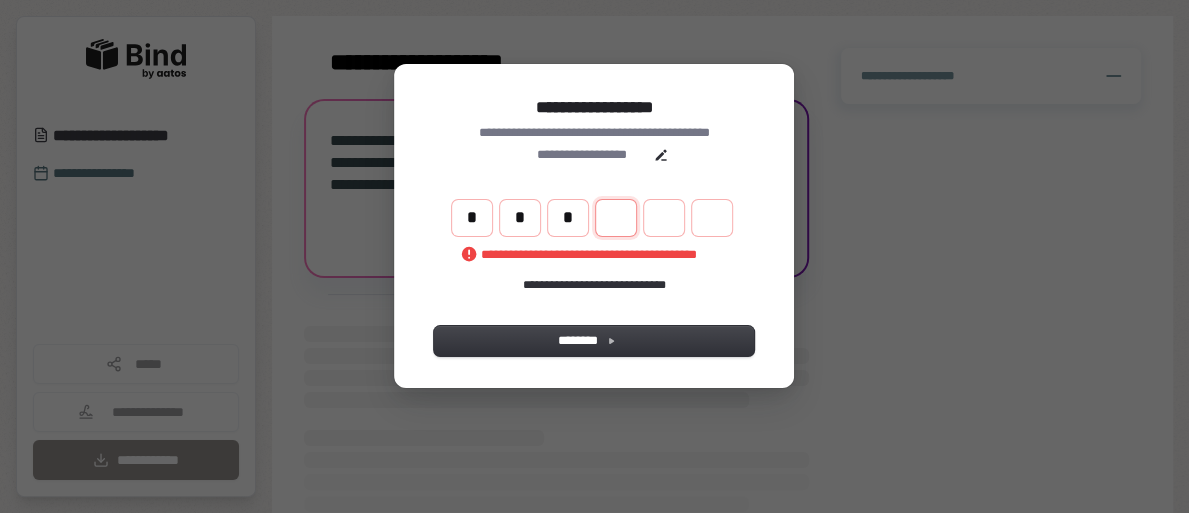type on "*" 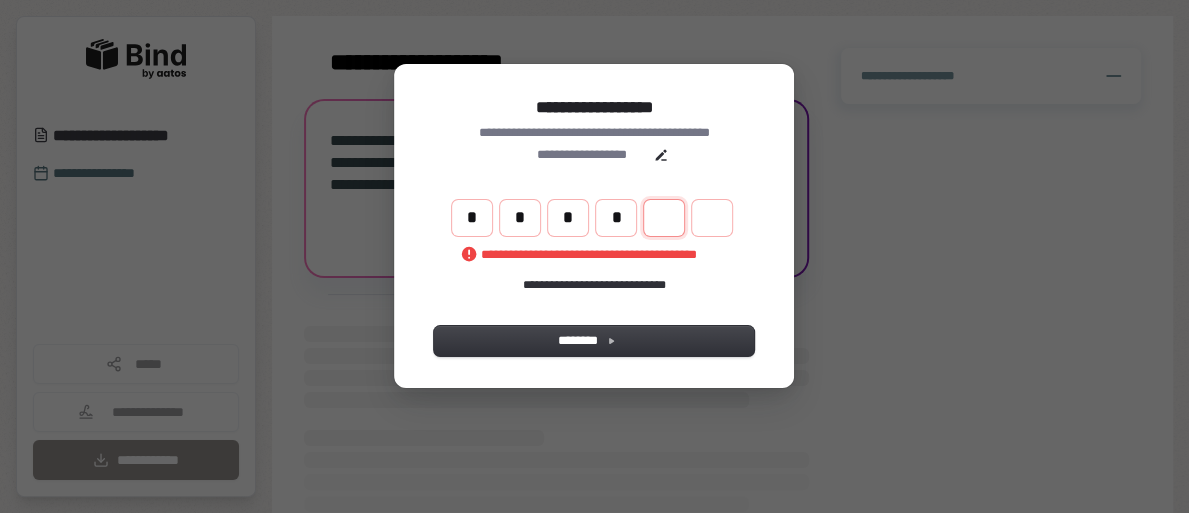 type on "*" 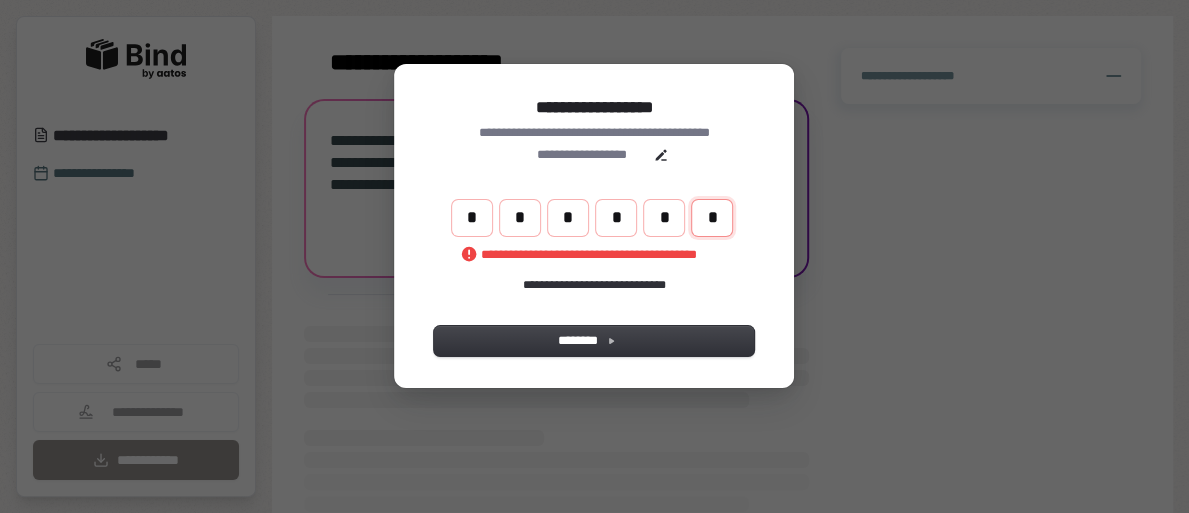 type on "*" 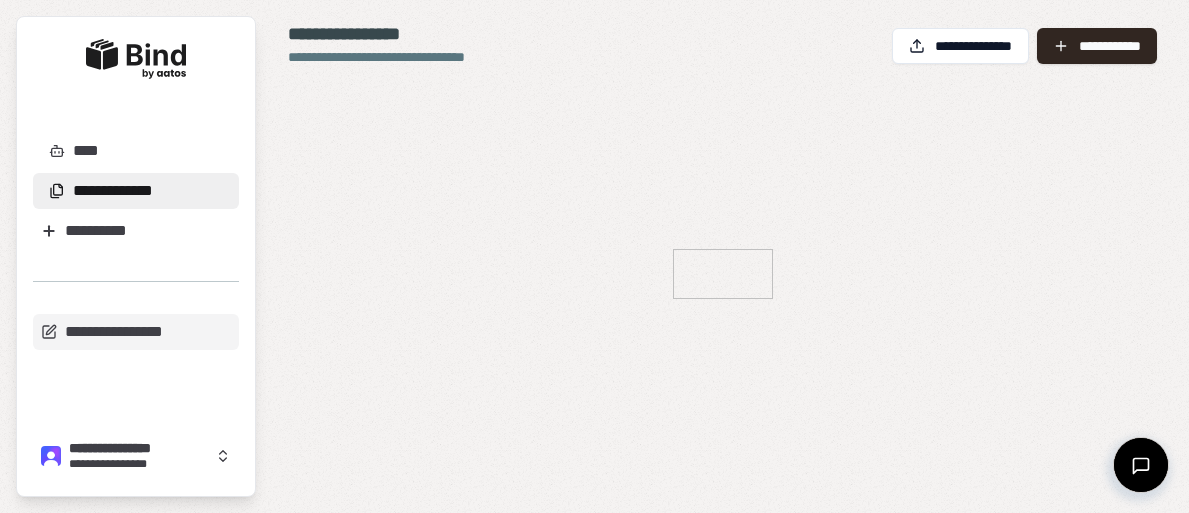 select on "**" 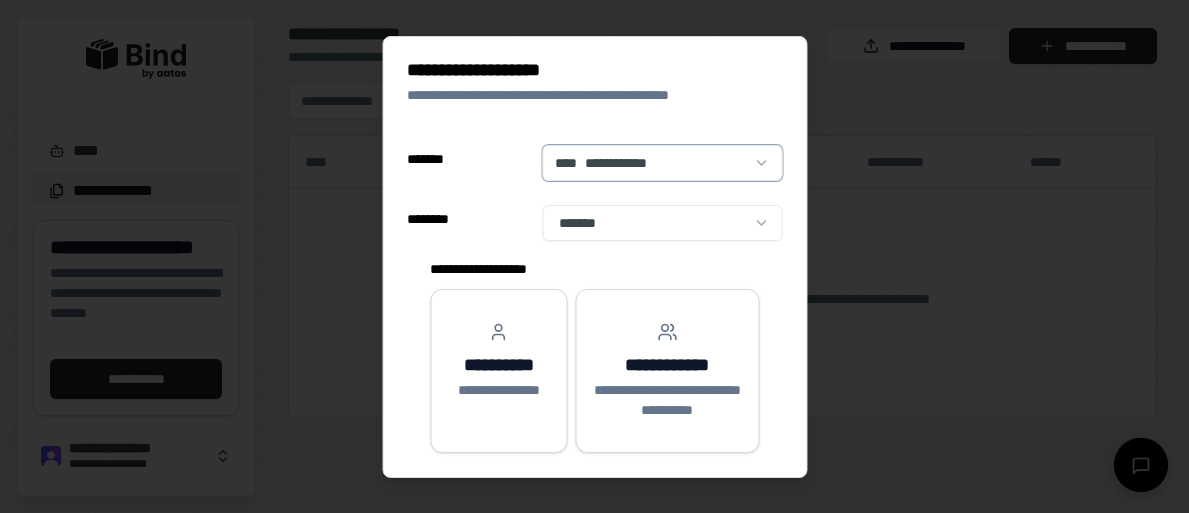 scroll, scrollTop: 0, scrollLeft: 0, axis: both 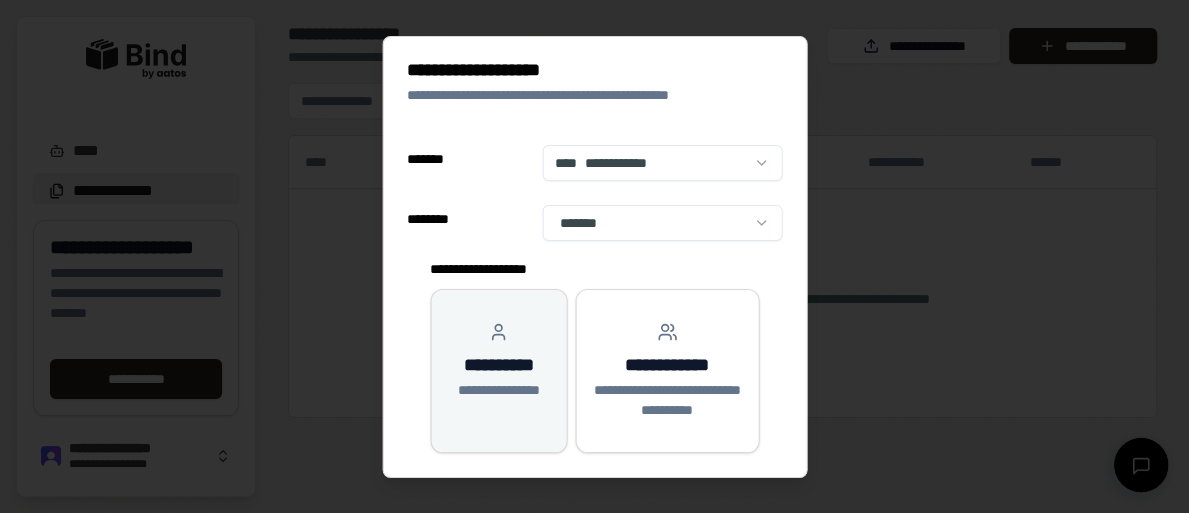 click on "**********" at bounding box center [498, 365] 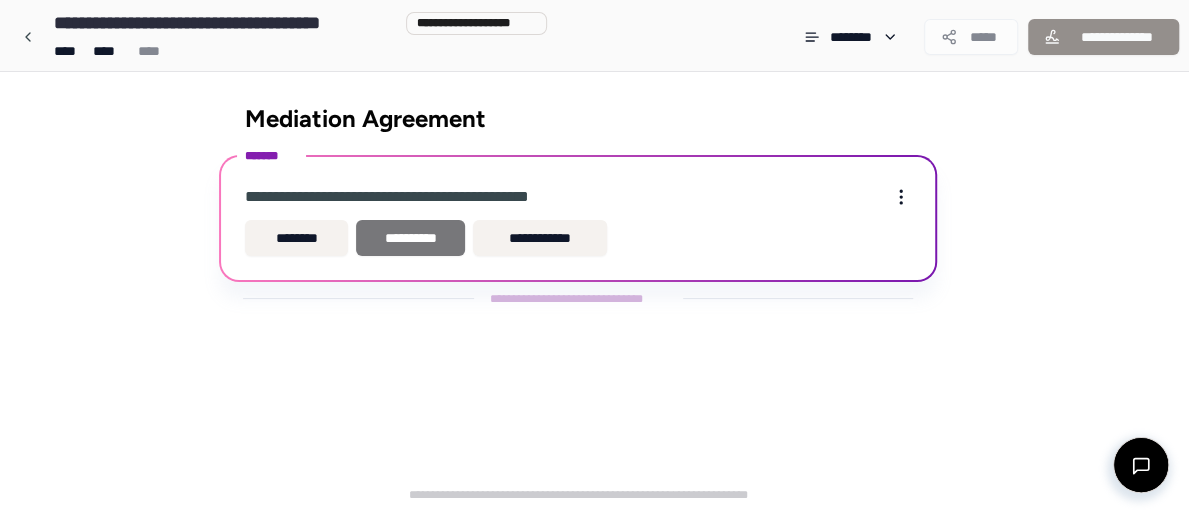 click on "**********" at bounding box center (410, 238) 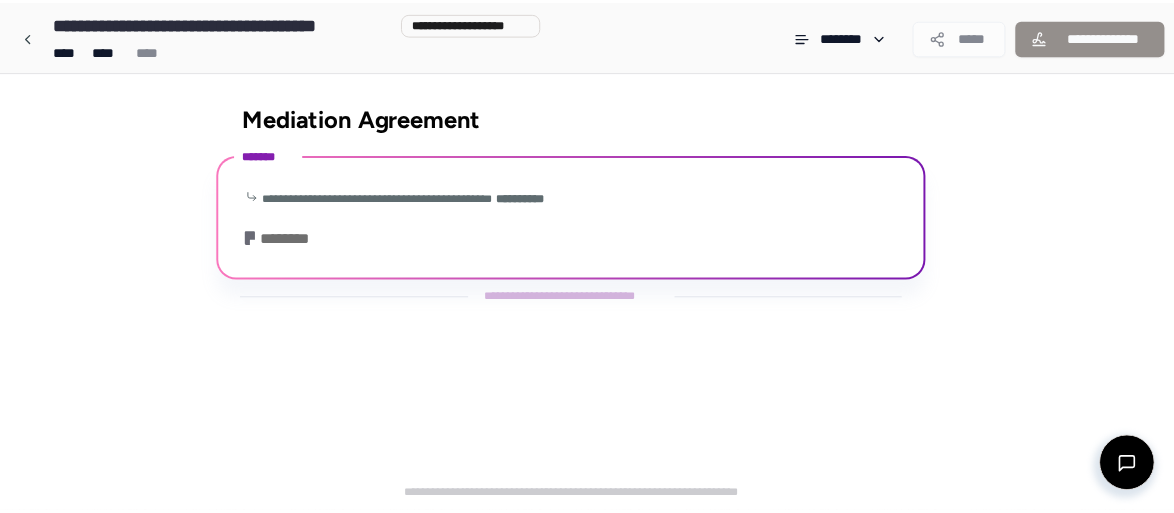 scroll, scrollTop: 142, scrollLeft: 0, axis: vertical 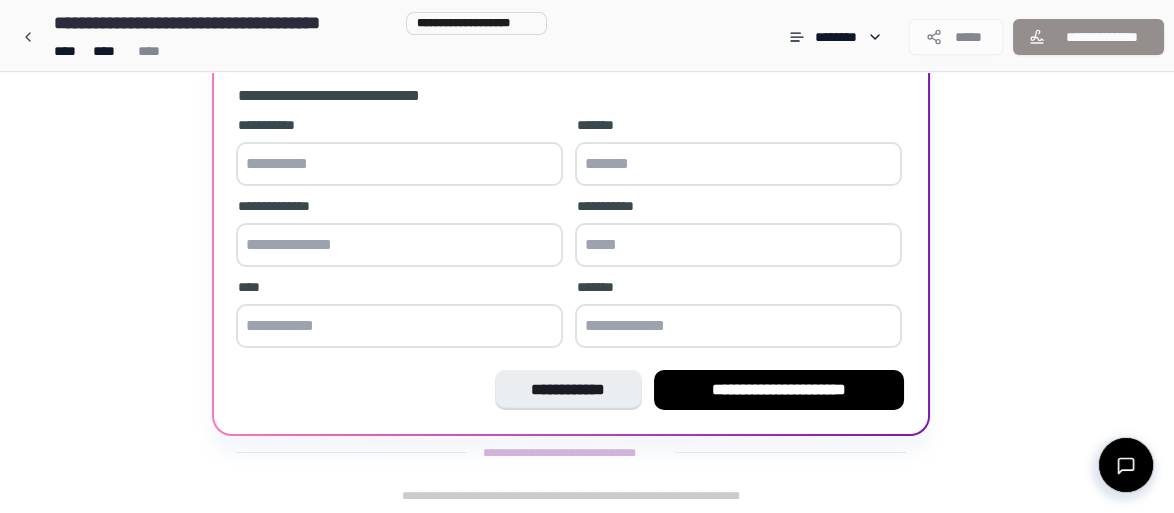 click at bounding box center [399, 164] 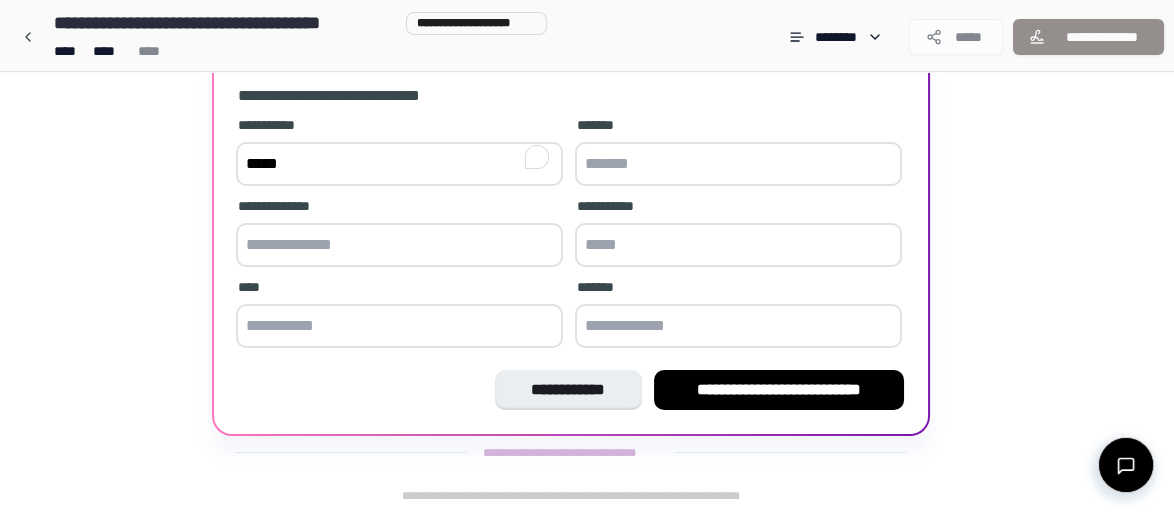 click at bounding box center (738, 164) 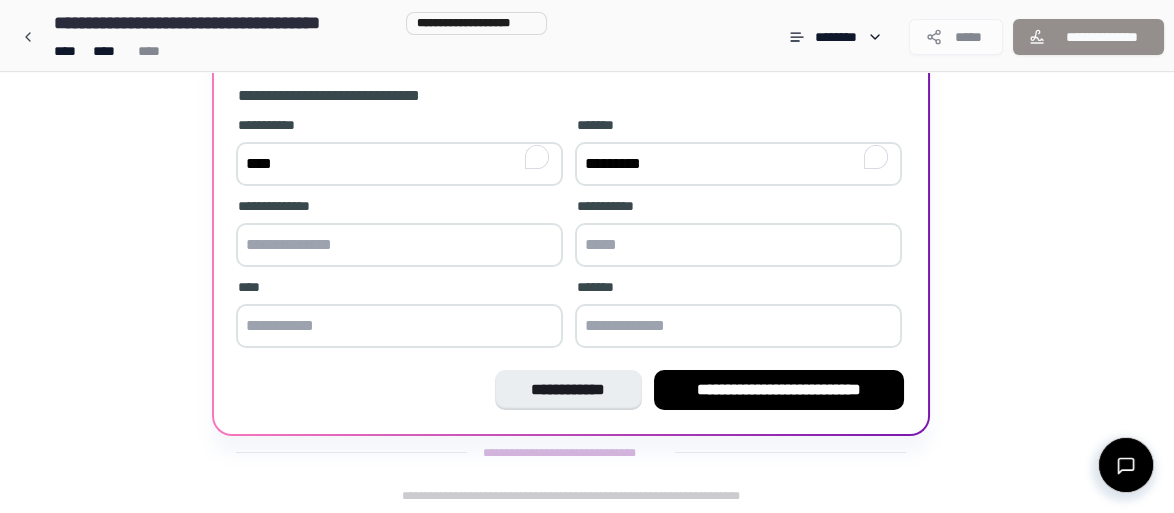 type on "*********" 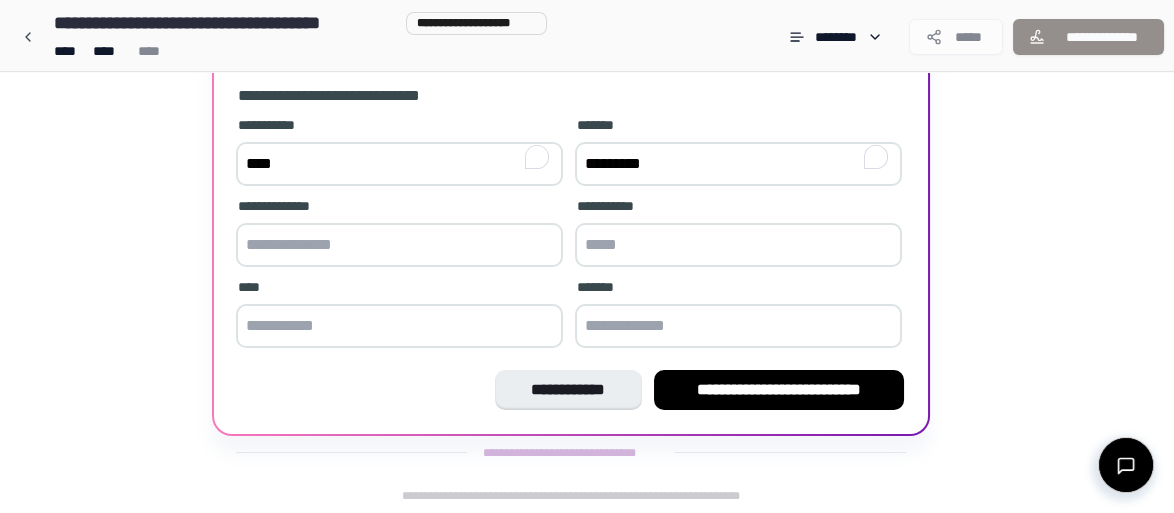 click at bounding box center [399, 245] 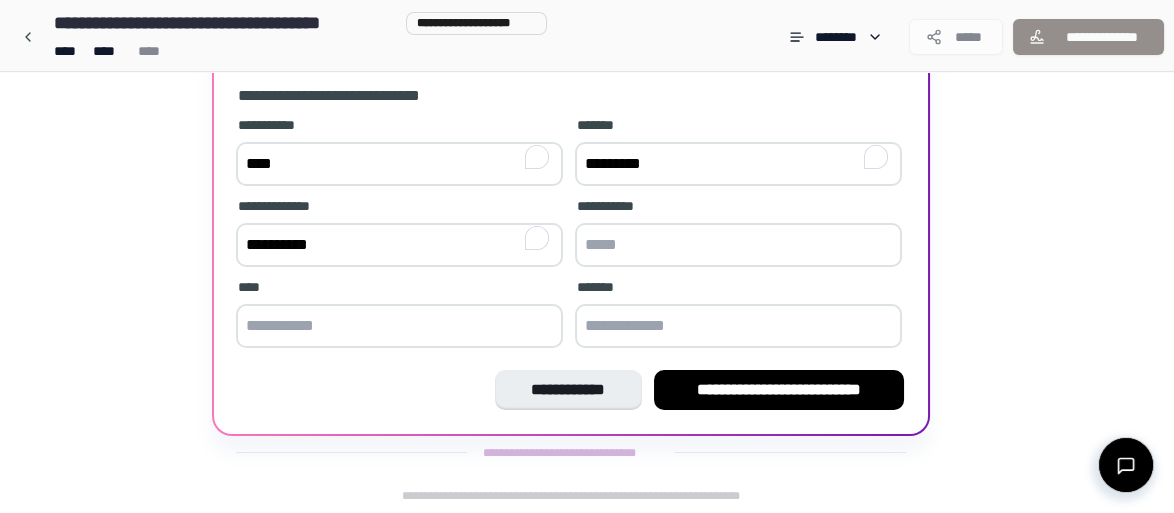 type on "**********" 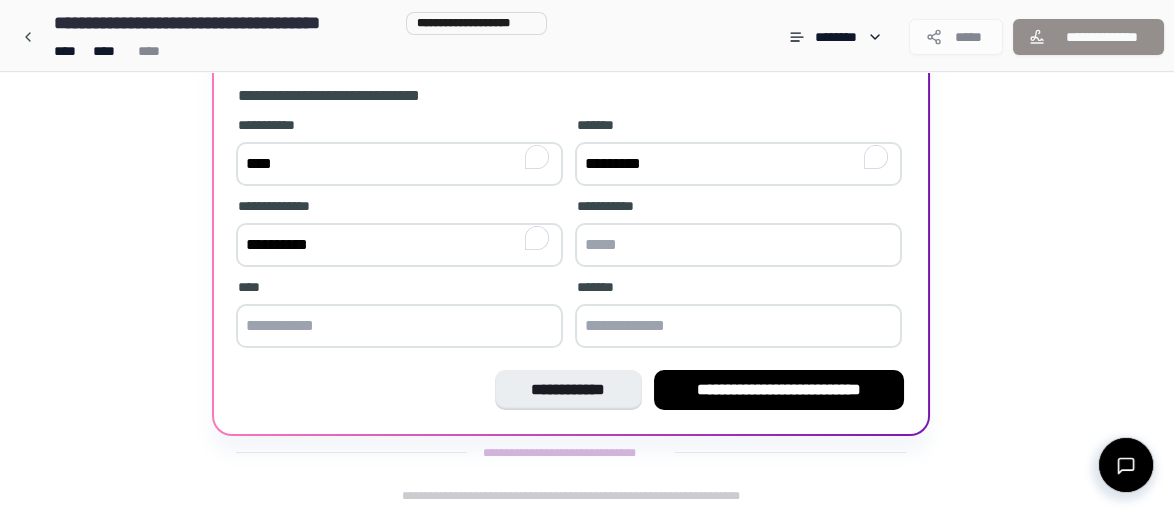 click at bounding box center (738, 245) 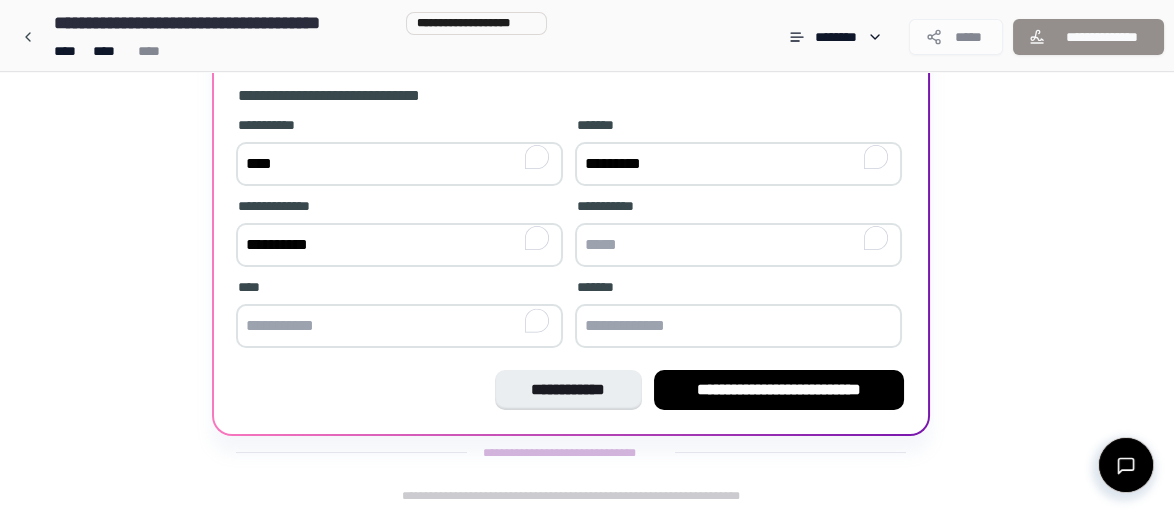 click at bounding box center [399, 326] 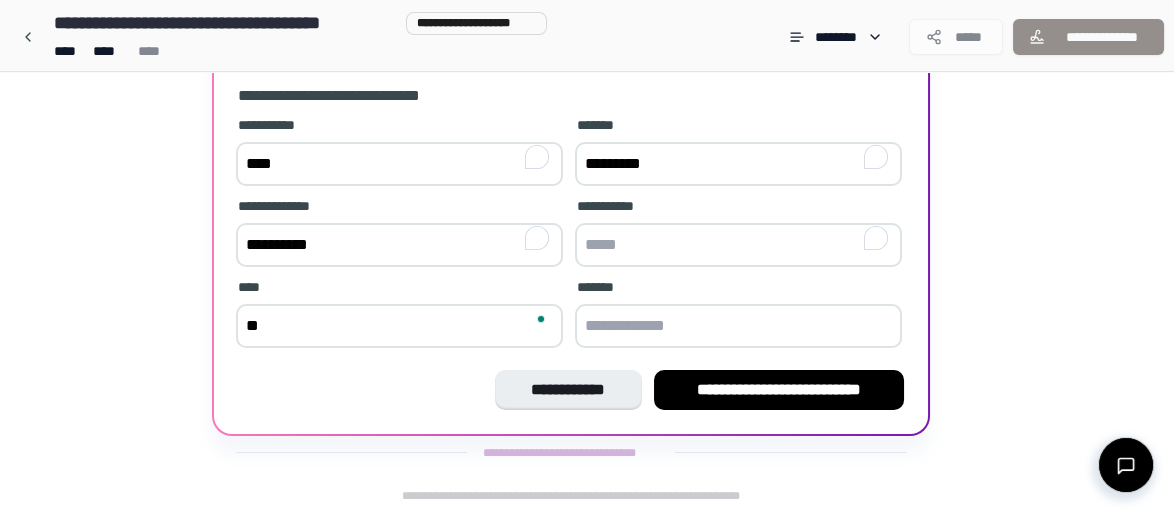 type on "*" 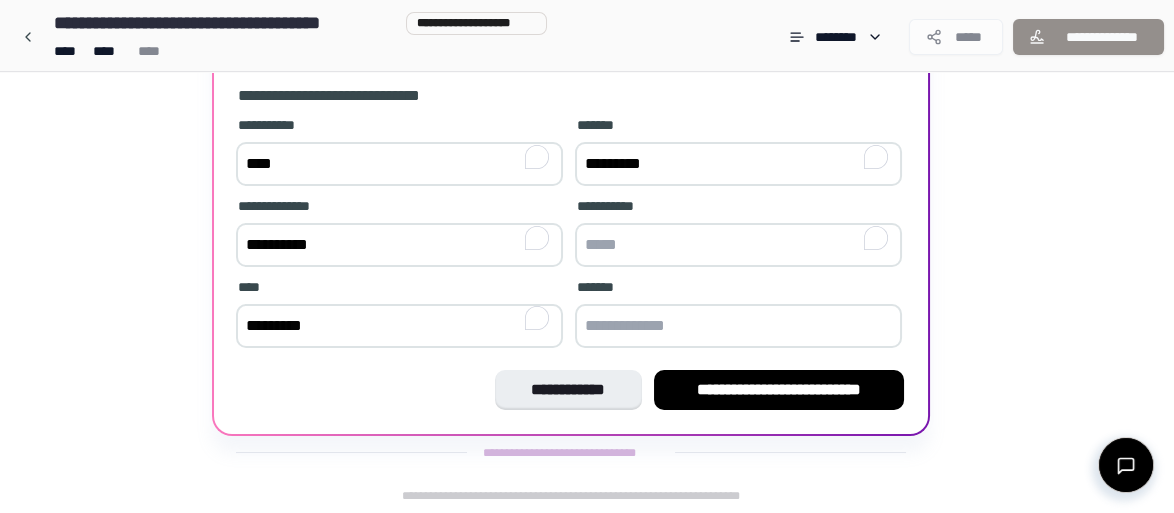 type on "*********" 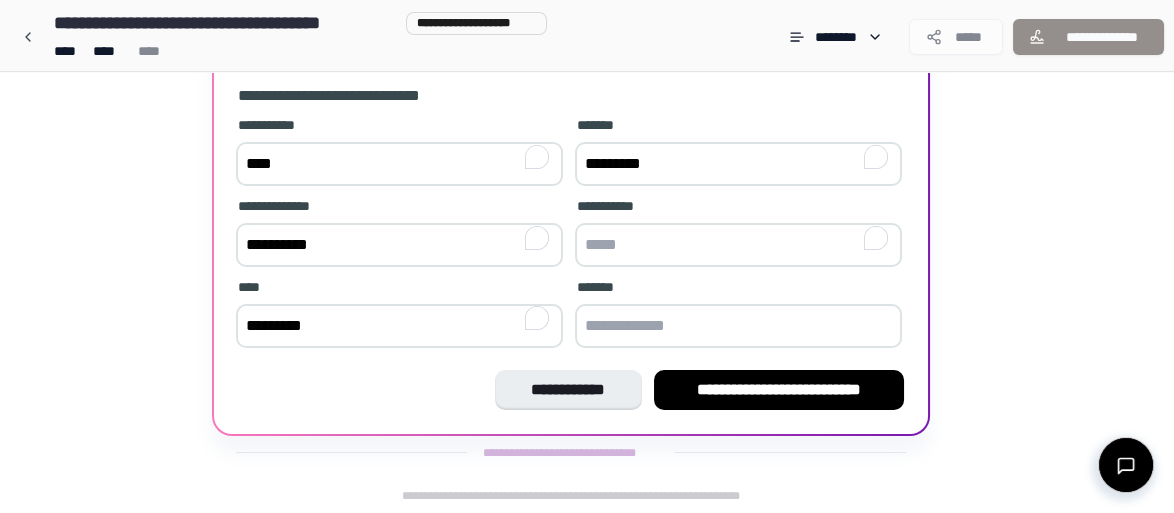 click at bounding box center [738, 326] 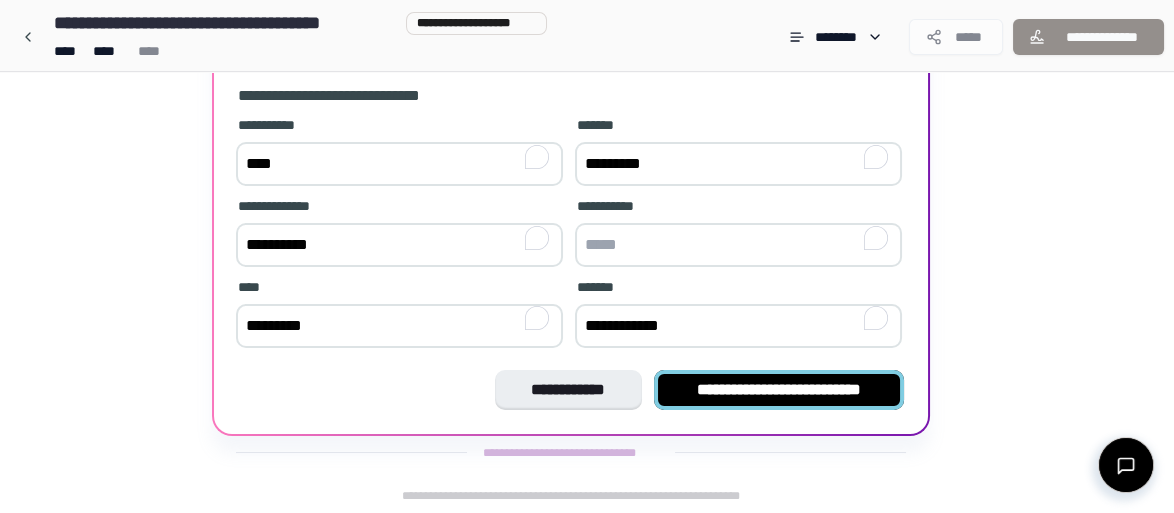 type on "**********" 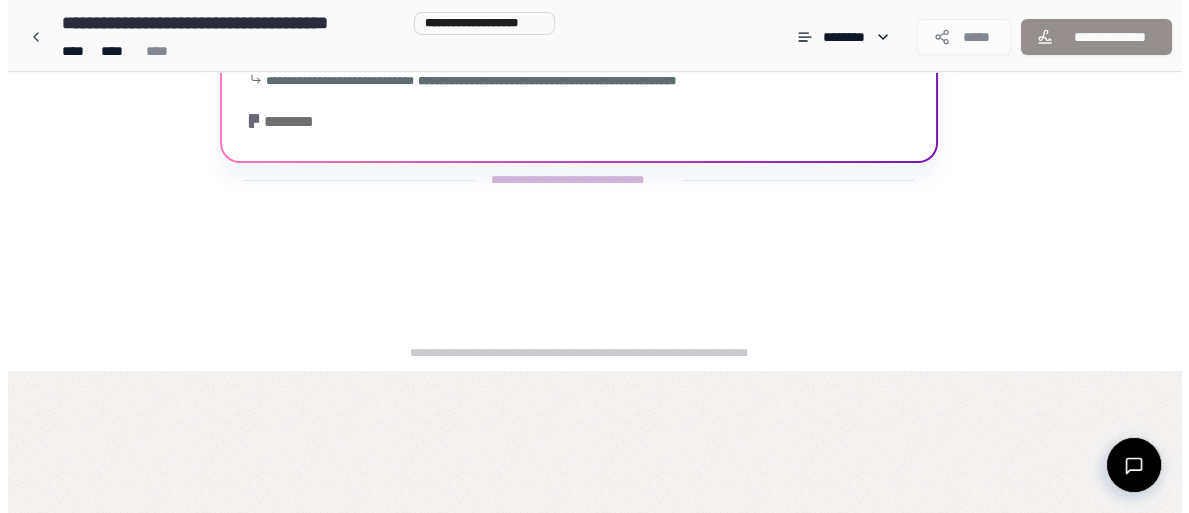 scroll, scrollTop: 0, scrollLeft: 0, axis: both 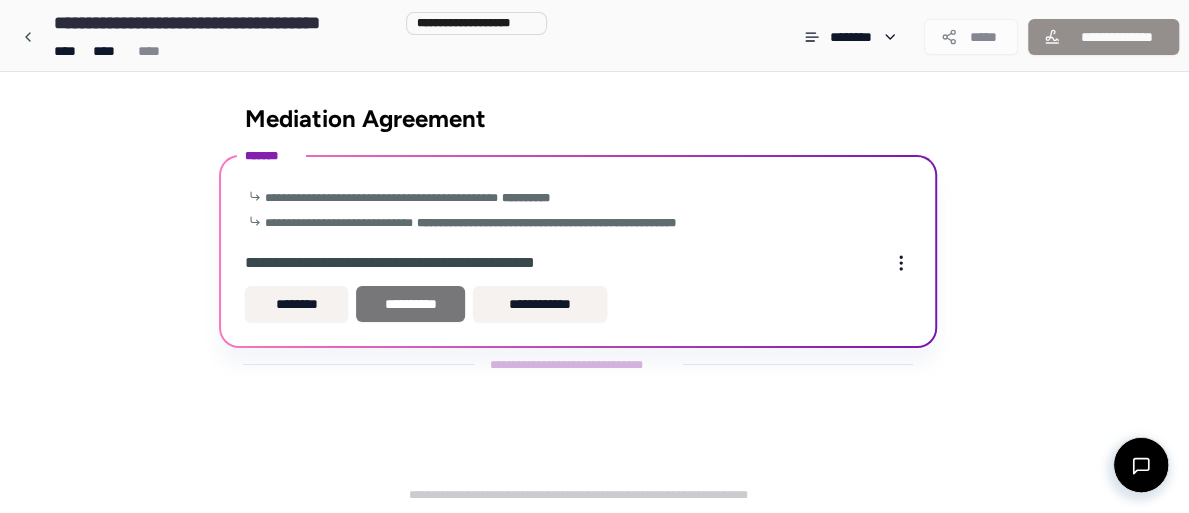 click on "**********" at bounding box center (410, 304) 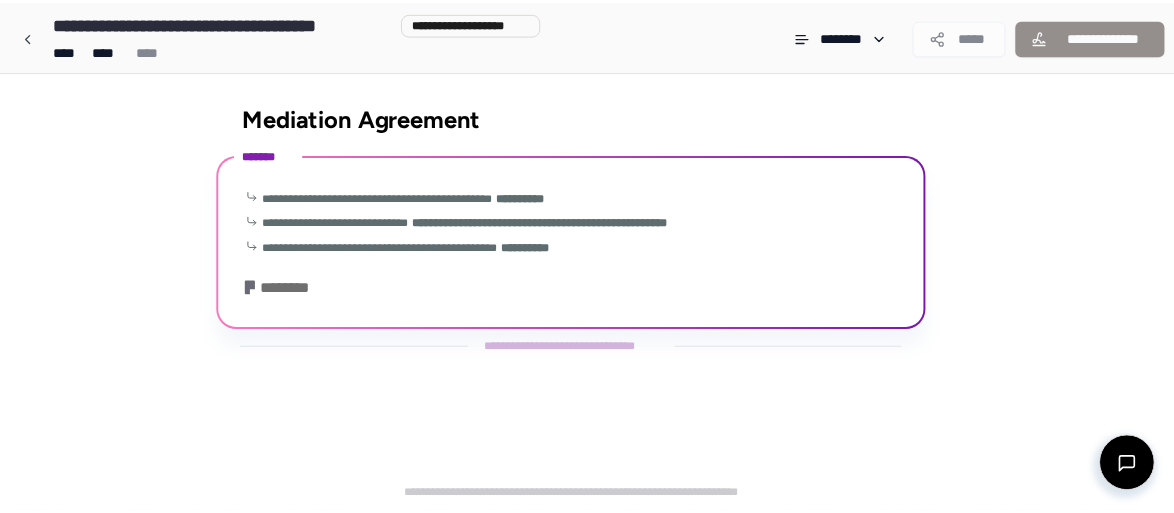 scroll, scrollTop: 193, scrollLeft: 0, axis: vertical 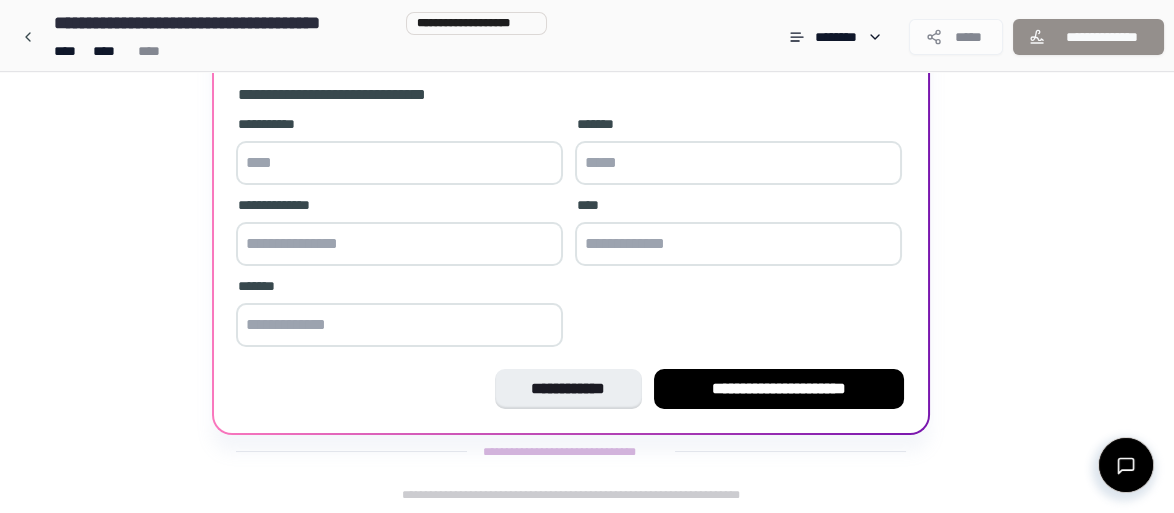 click at bounding box center (399, 163) 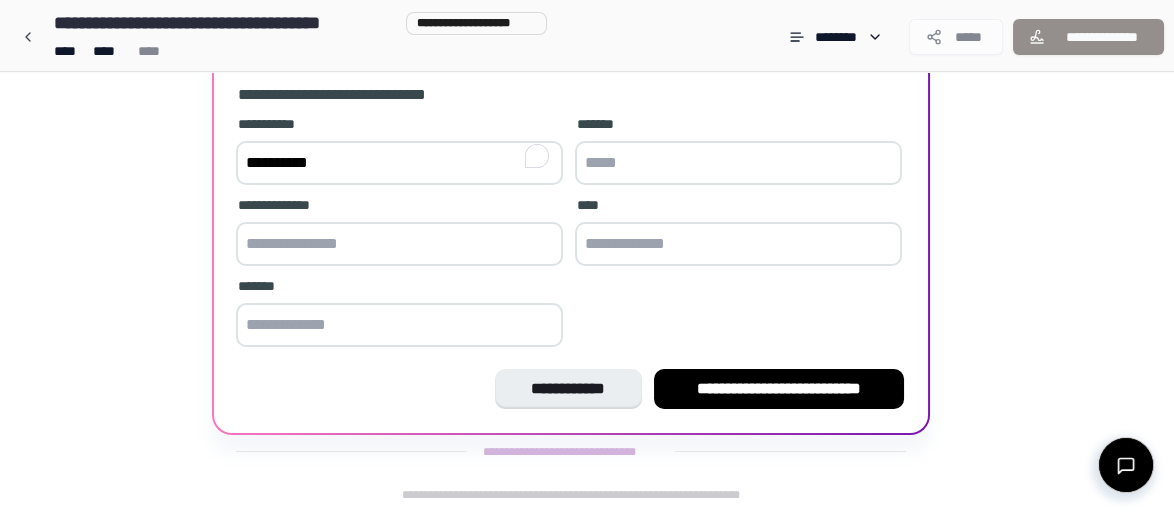 type on "**********" 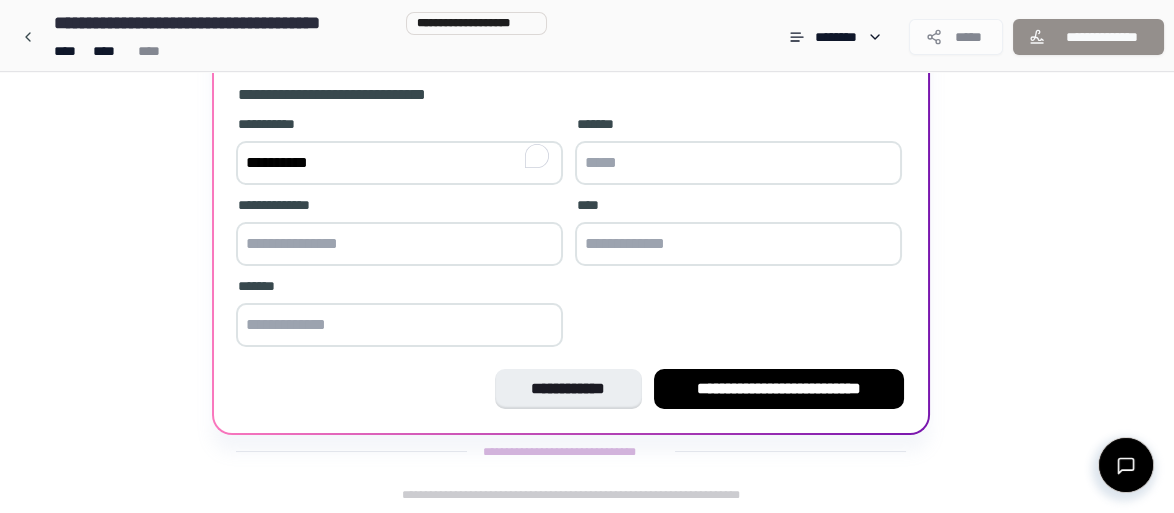 click at bounding box center (738, 163) 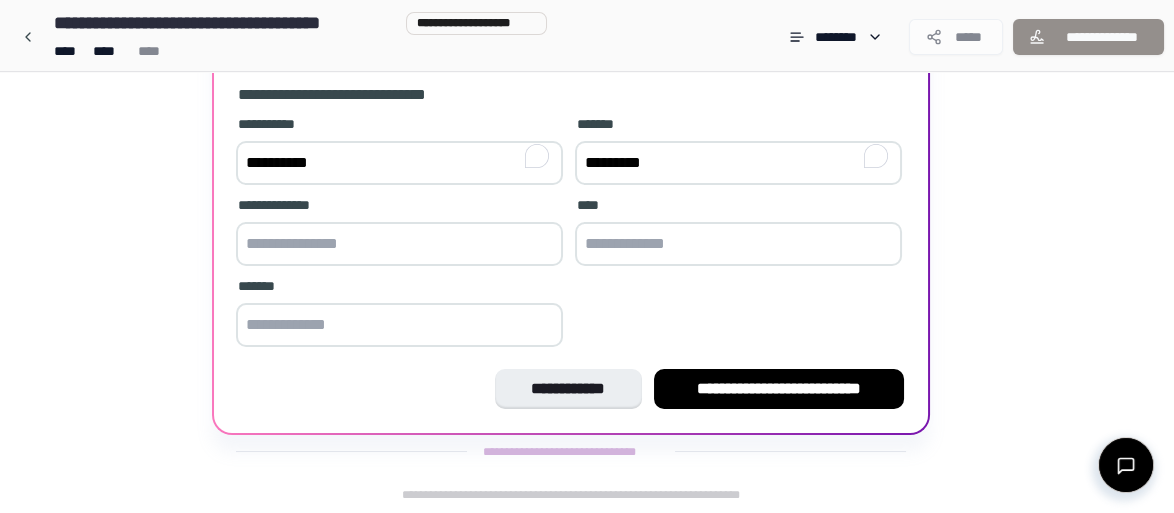 type on "*********" 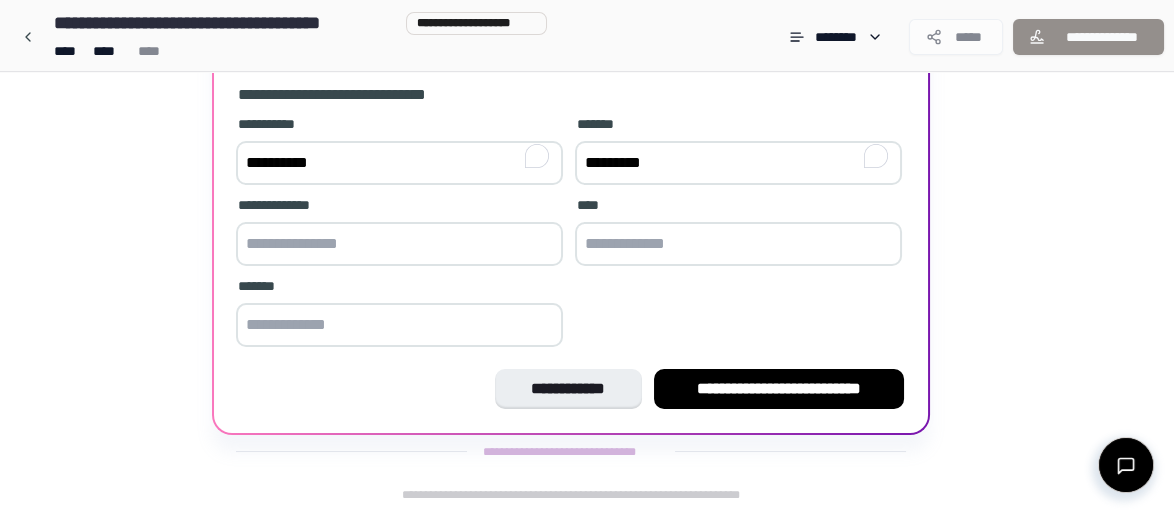 click at bounding box center (399, 244) 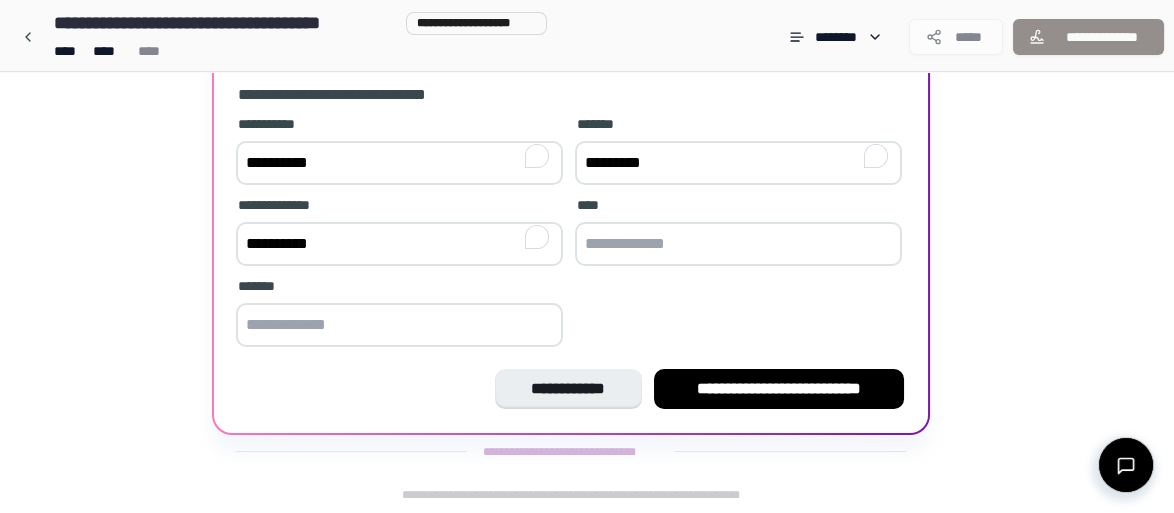 type on "**********" 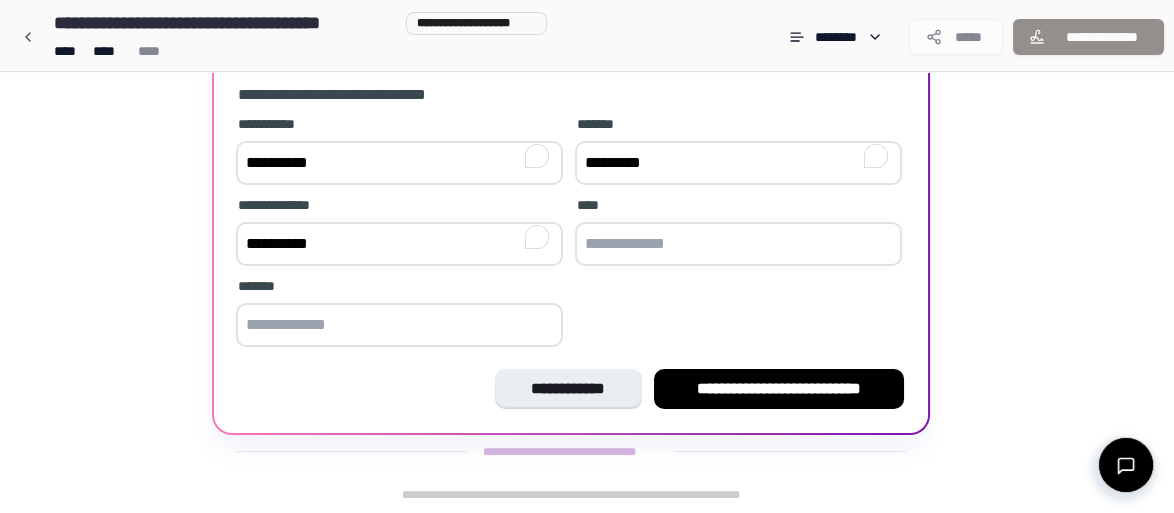 click at bounding box center [738, 244] 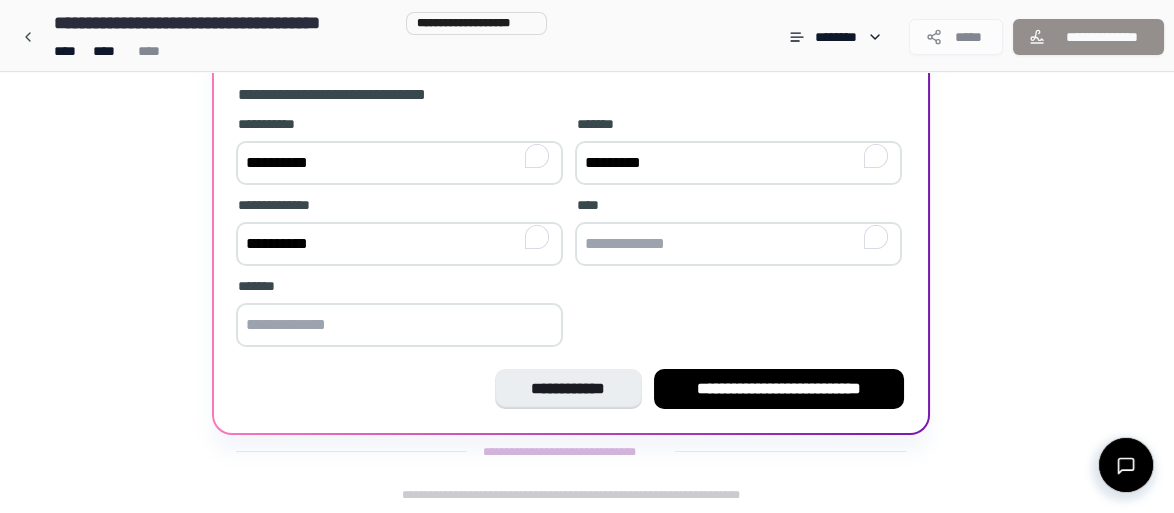 click at bounding box center [738, 244] 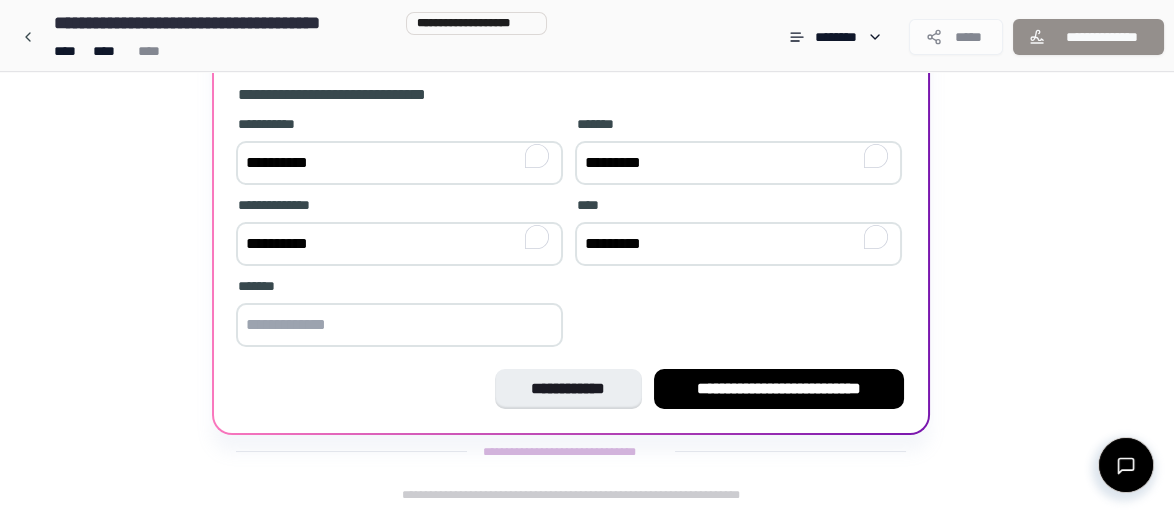 type on "*********" 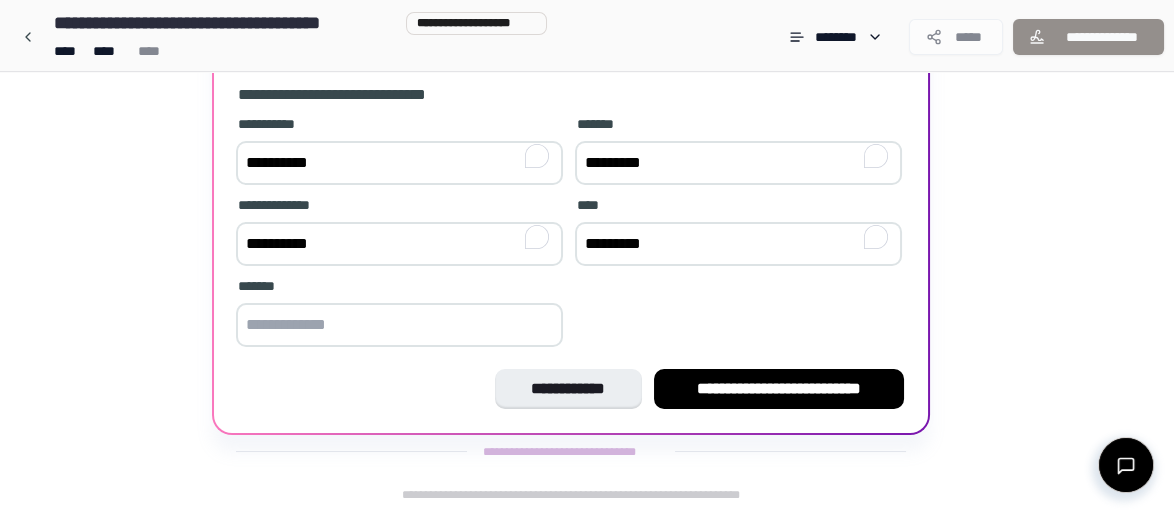 click at bounding box center (399, 325) 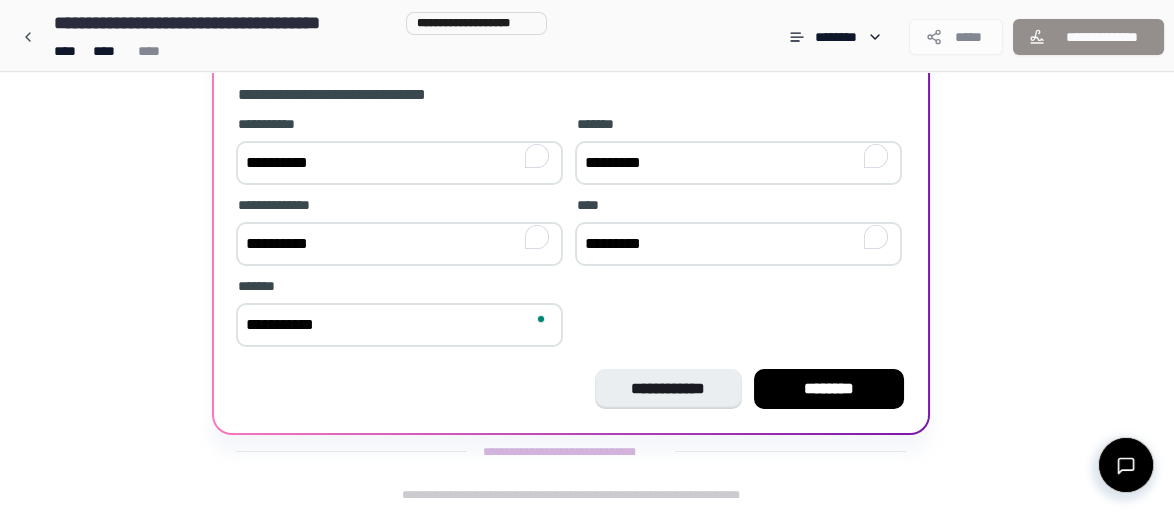 type on "**********" 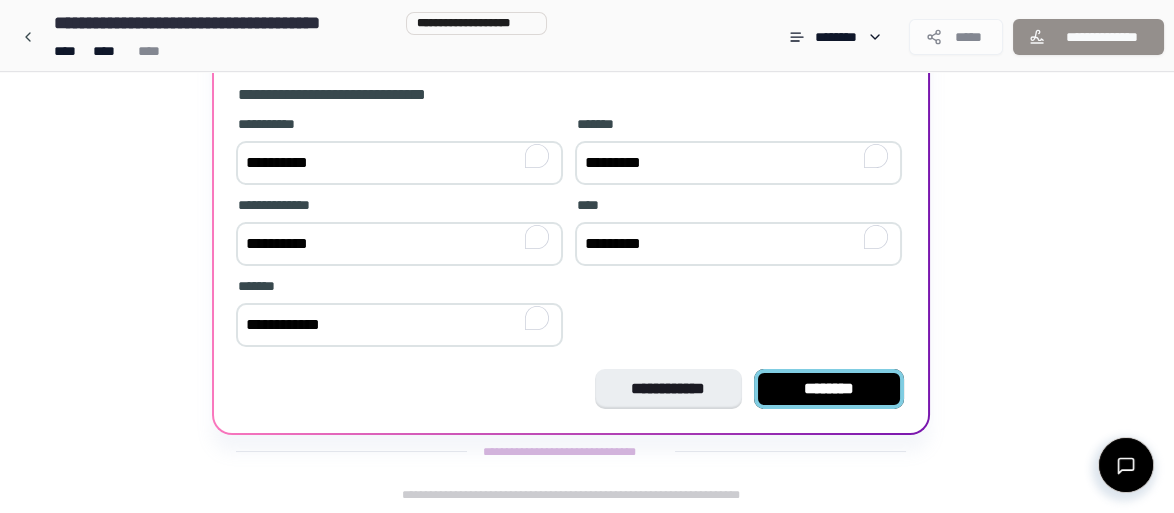 click on "********" at bounding box center (829, 389) 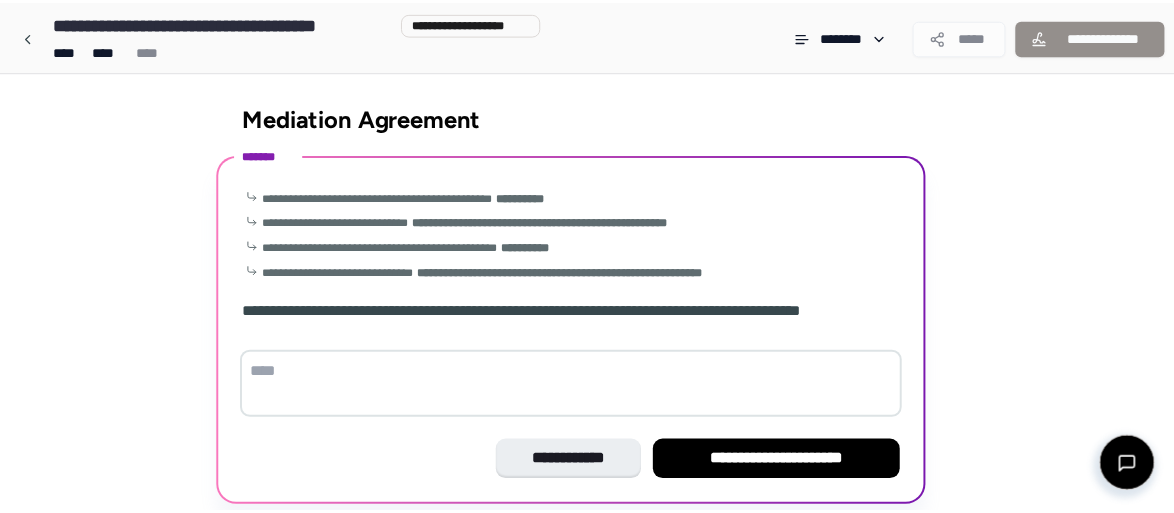 scroll, scrollTop: 73, scrollLeft: 0, axis: vertical 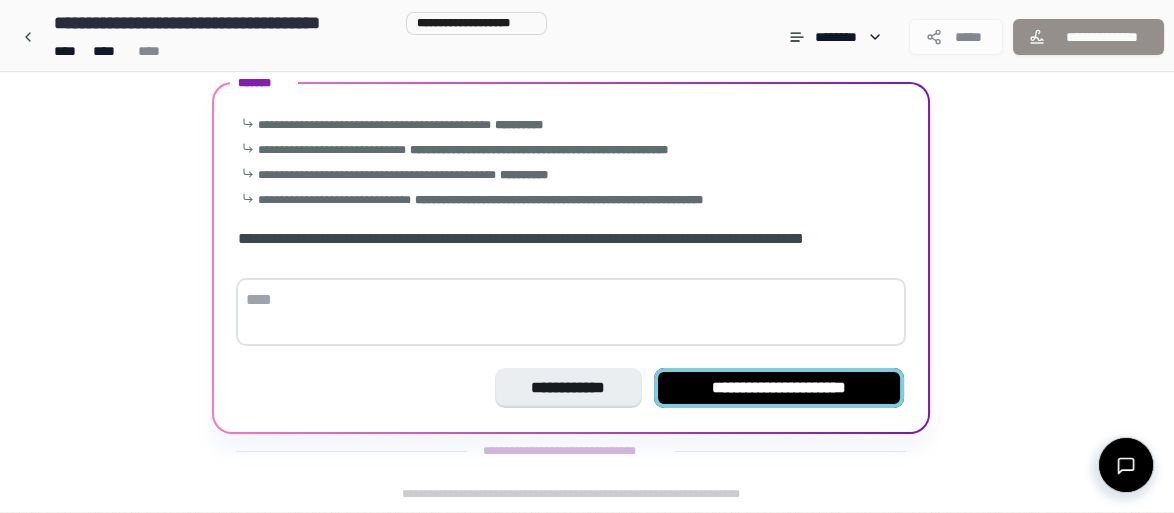 click on "**********" at bounding box center [779, 388] 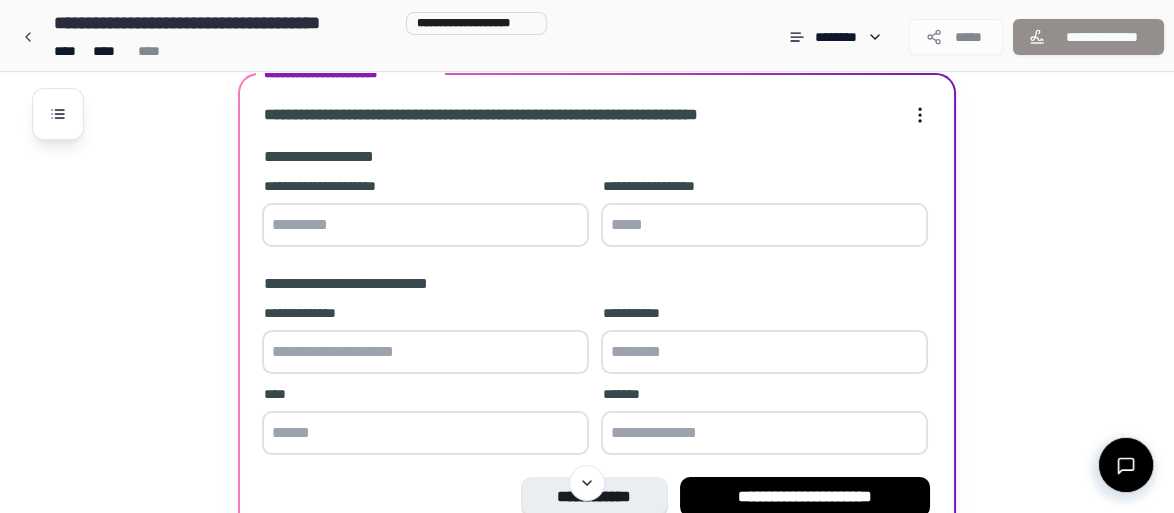 scroll, scrollTop: 500, scrollLeft: 0, axis: vertical 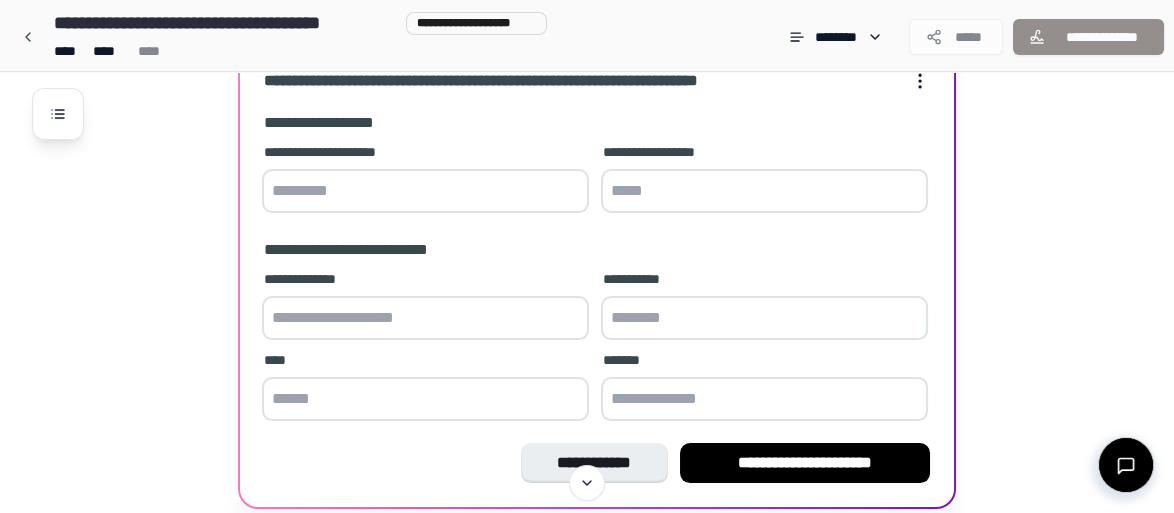 click at bounding box center [425, 191] 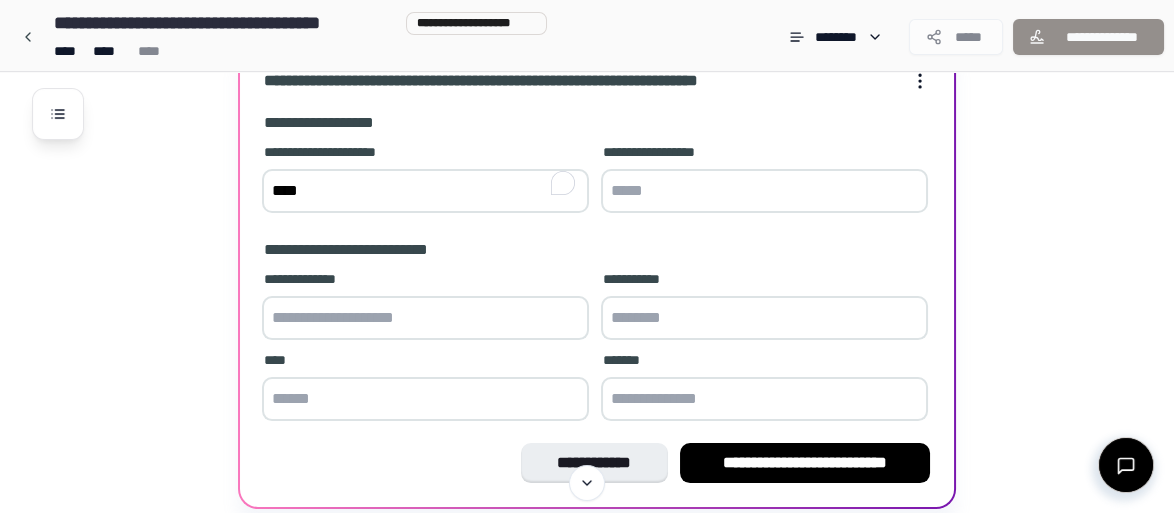 type on "****" 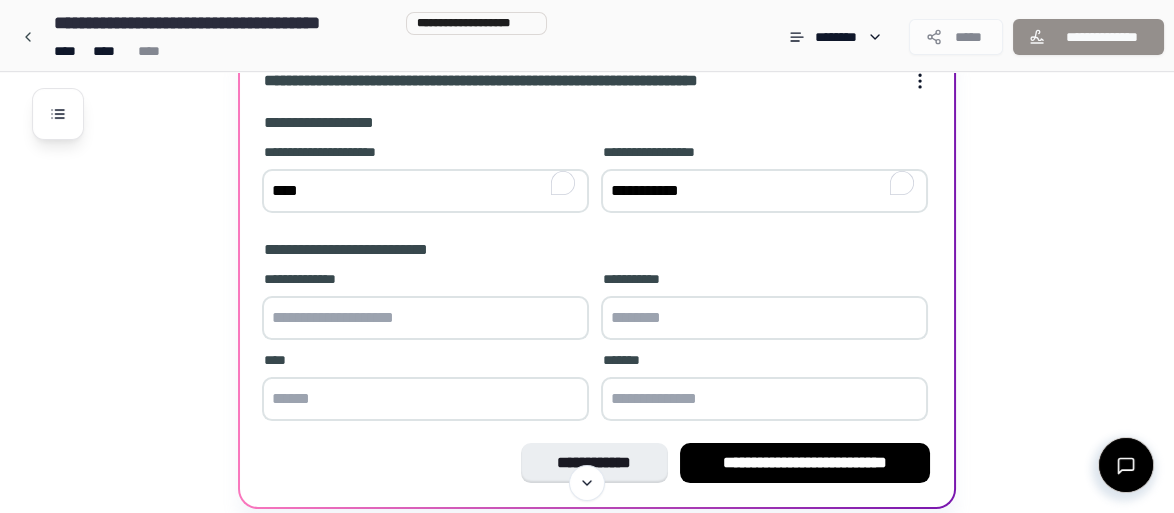 type on "**********" 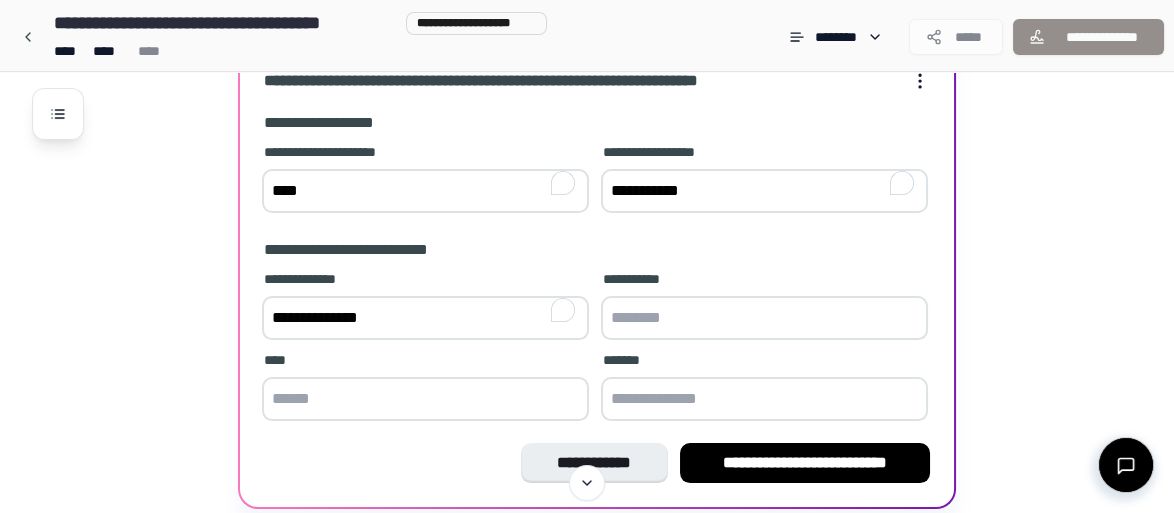 type on "**********" 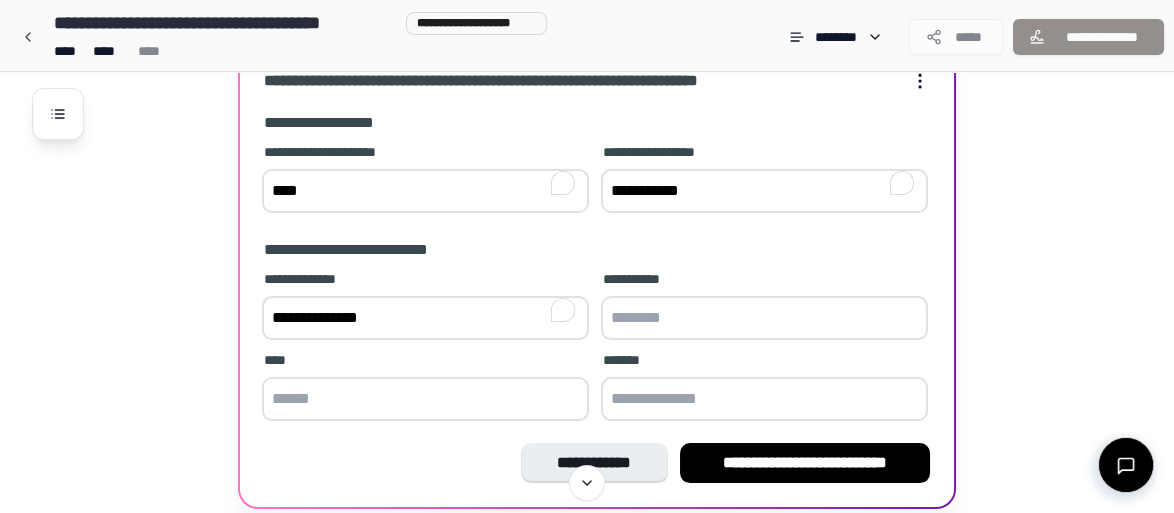click at bounding box center [425, 399] 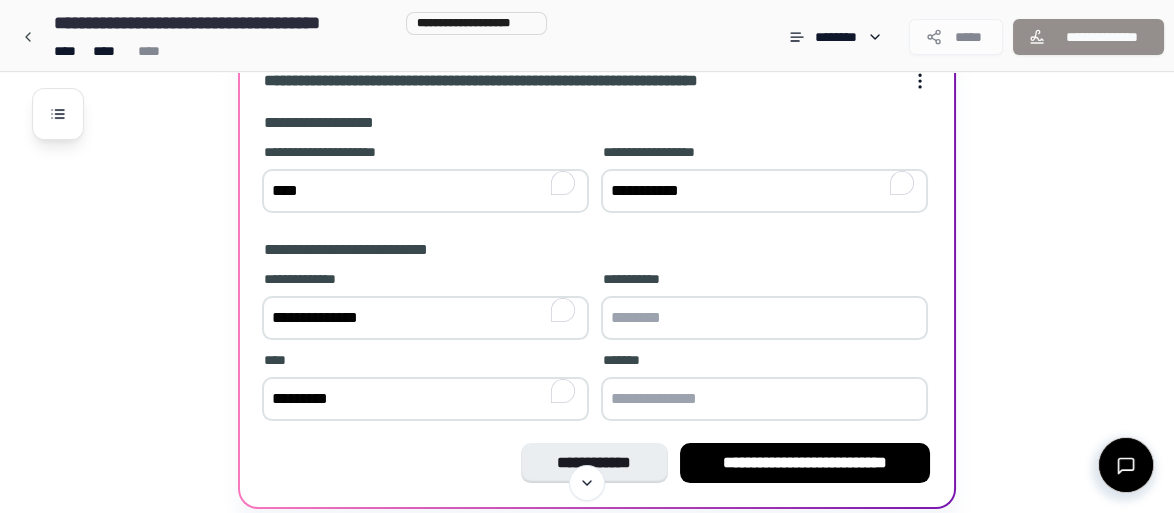 type on "*********" 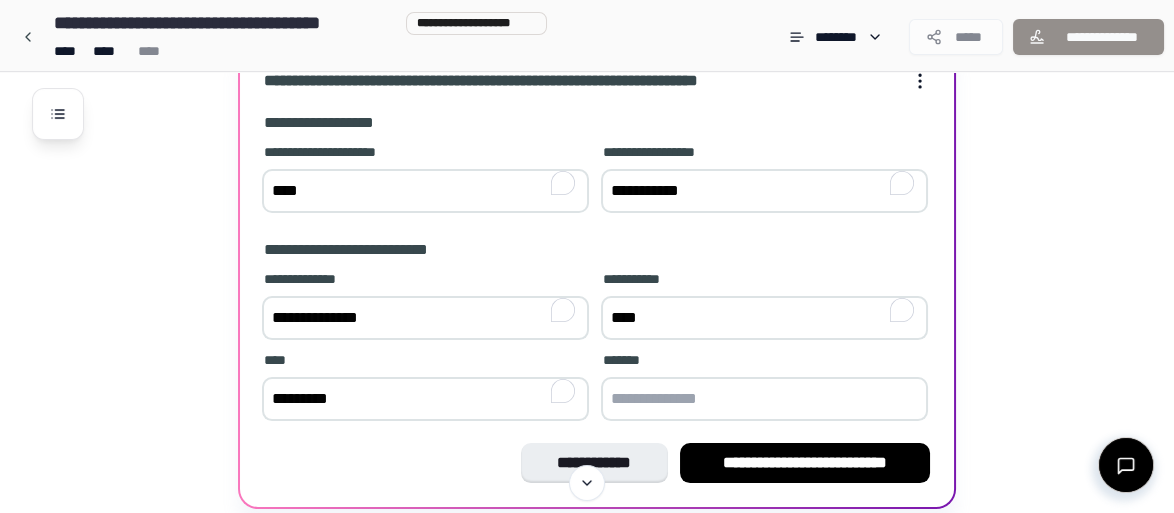 type on "****" 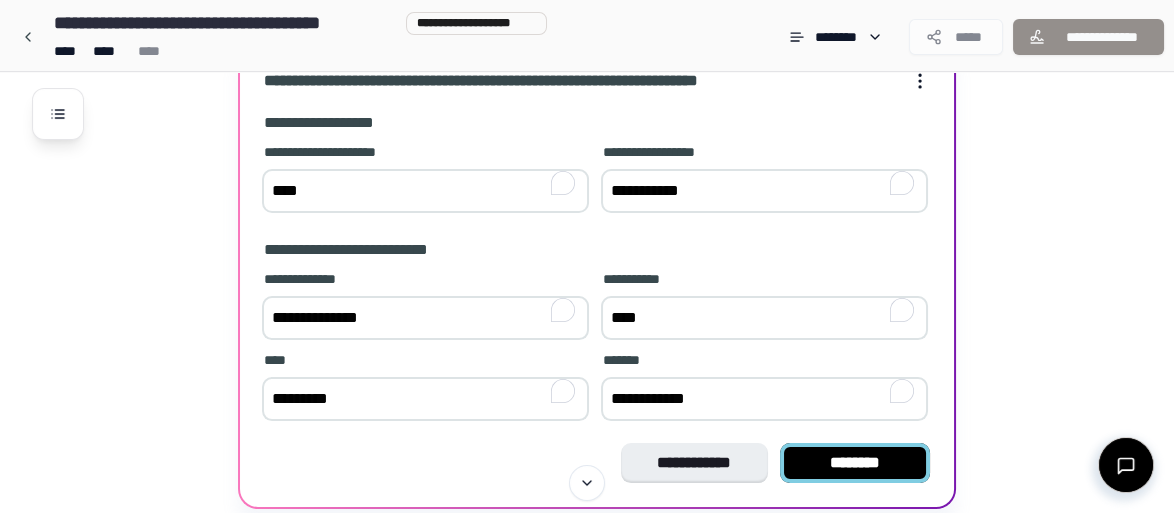 type on "**********" 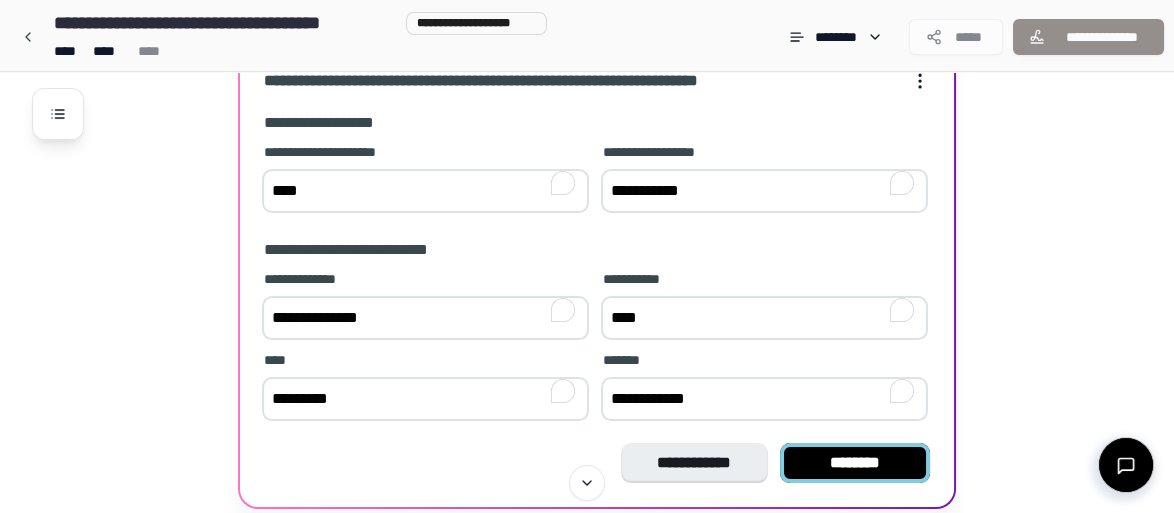 click on "********" at bounding box center [855, 463] 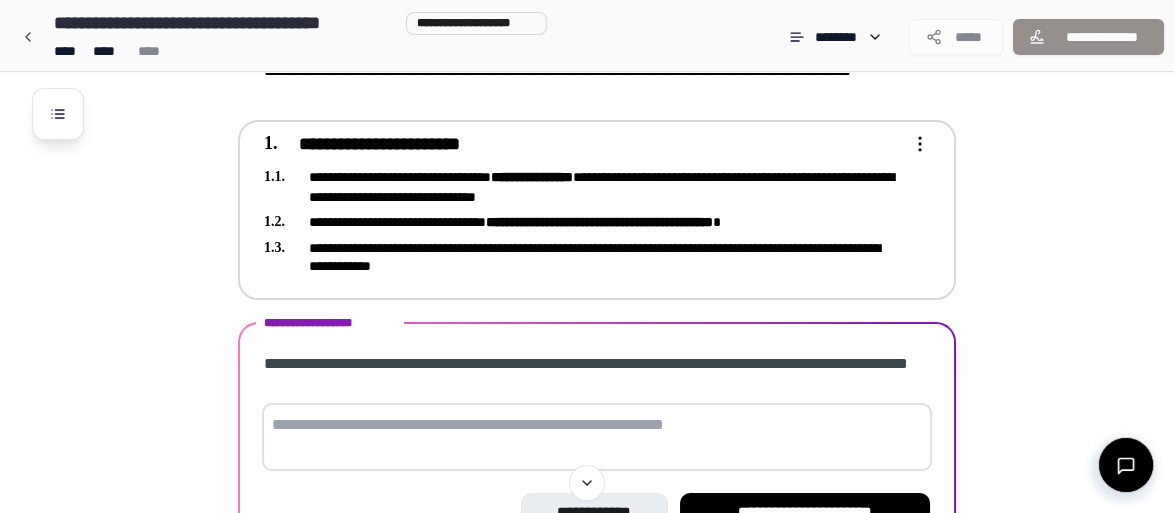 scroll, scrollTop: 444, scrollLeft: 0, axis: vertical 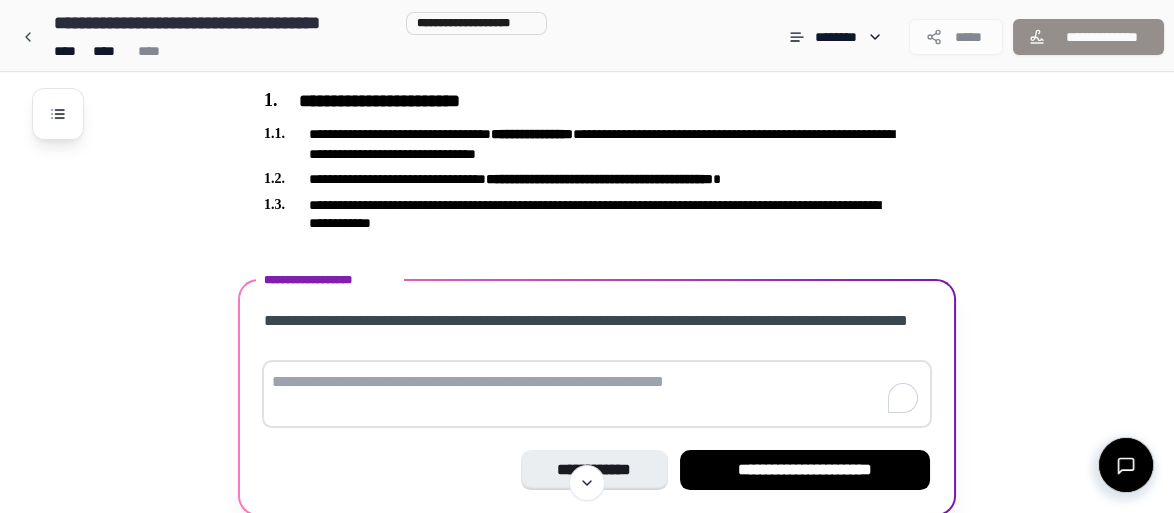 click at bounding box center [597, 394] 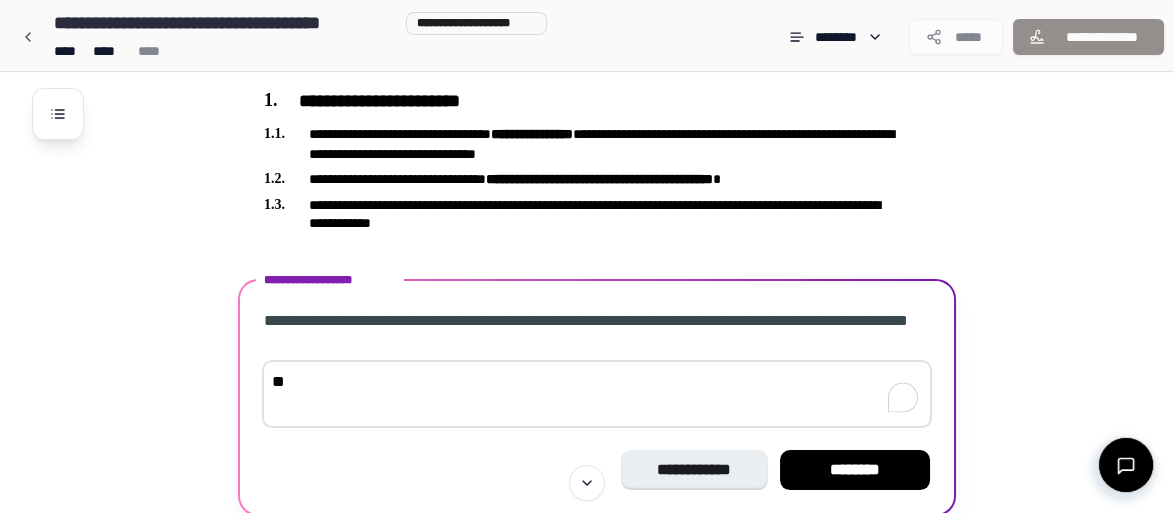 type on "*" 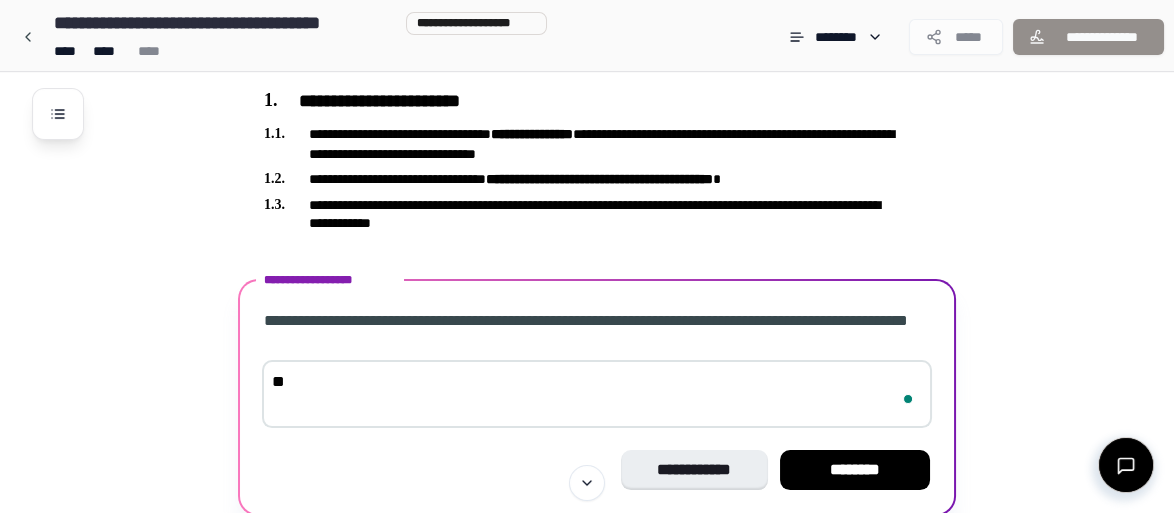 type on "*" 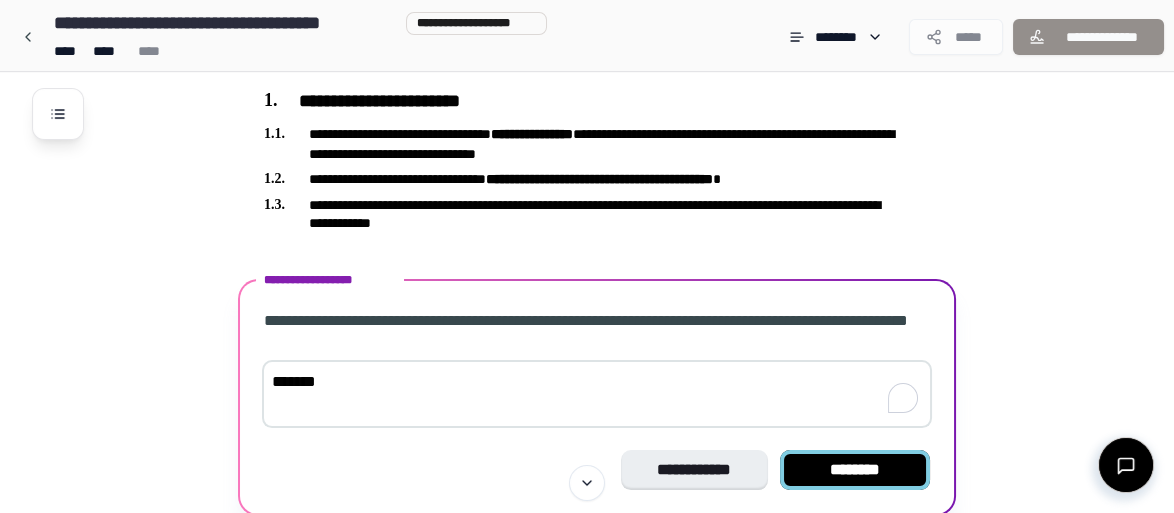 type on "*******" 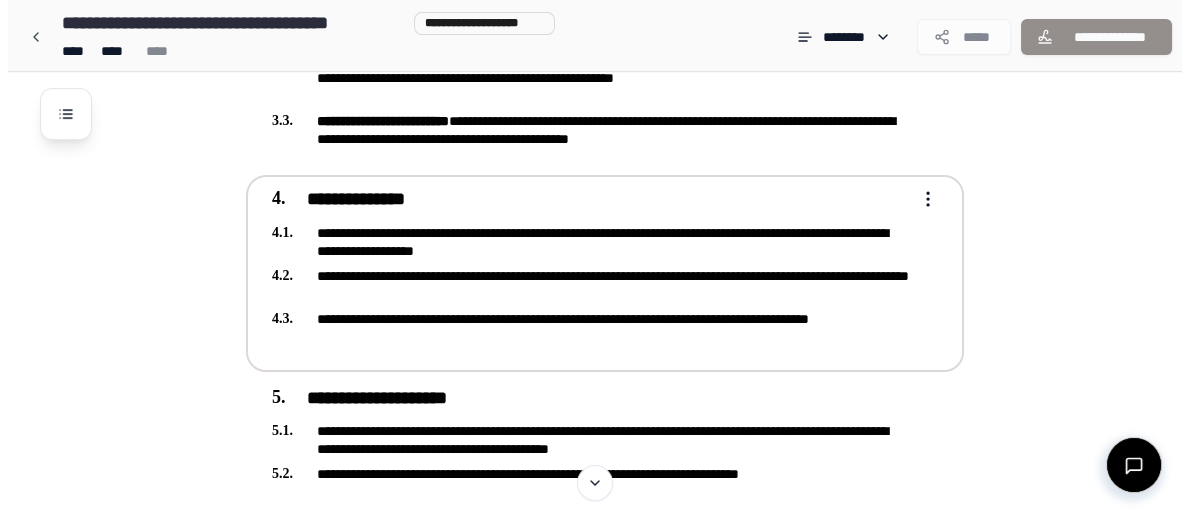scroll, scrollTop: 965, scrollLeft: 0, axis: vertical 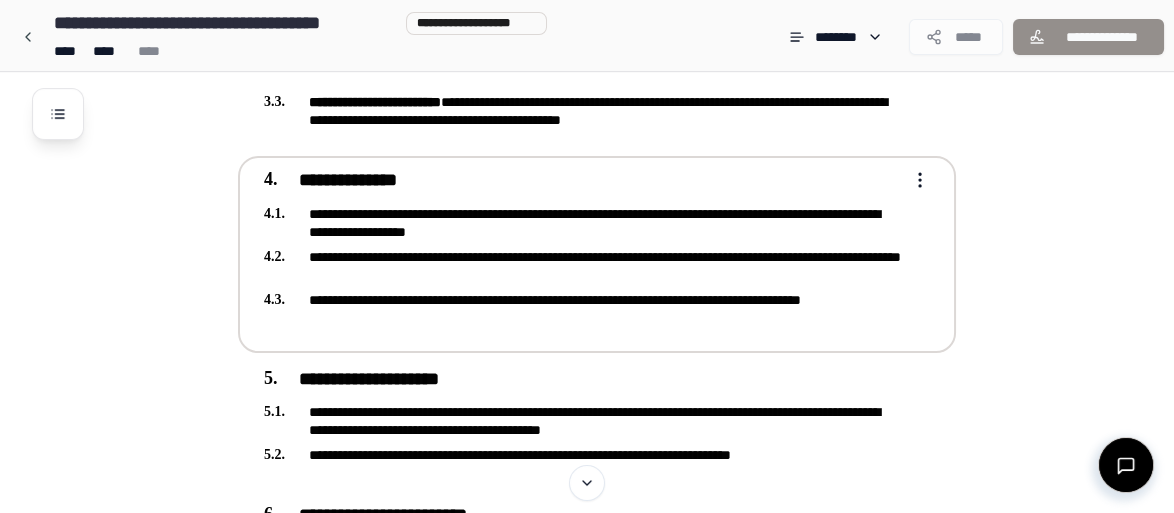 click on "**********" at bounding box center [583, 252] 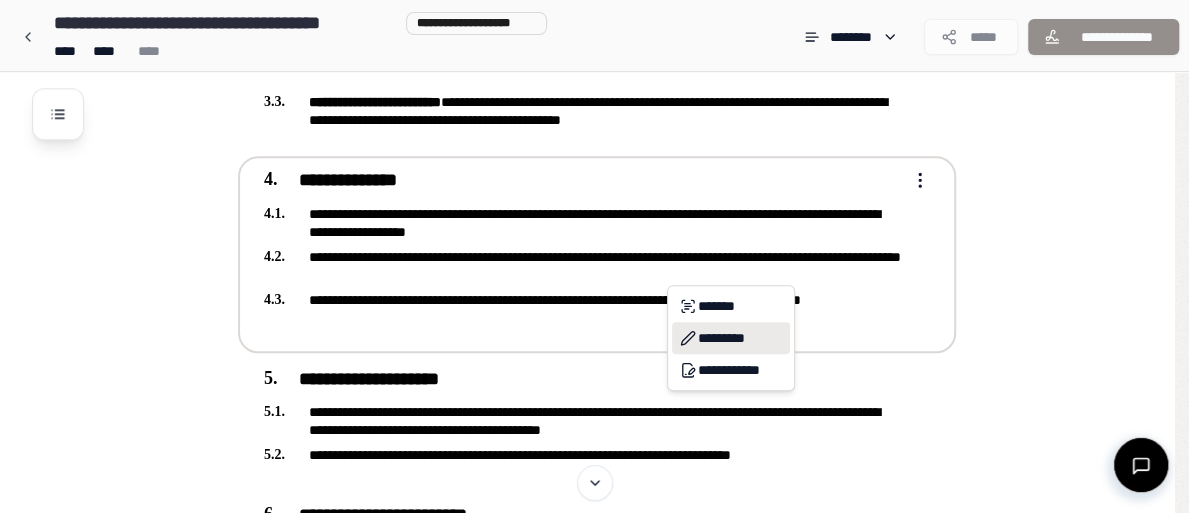 click on "*********" at bounding box center [731, 338] 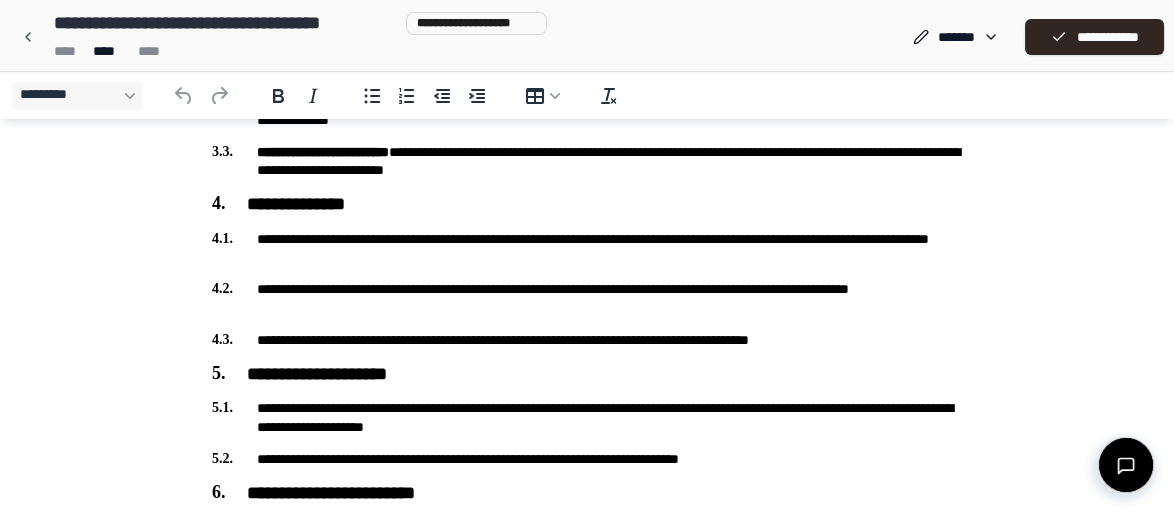 scroll, scrollTop: 724, scrollLeft: 0, axis: vertical 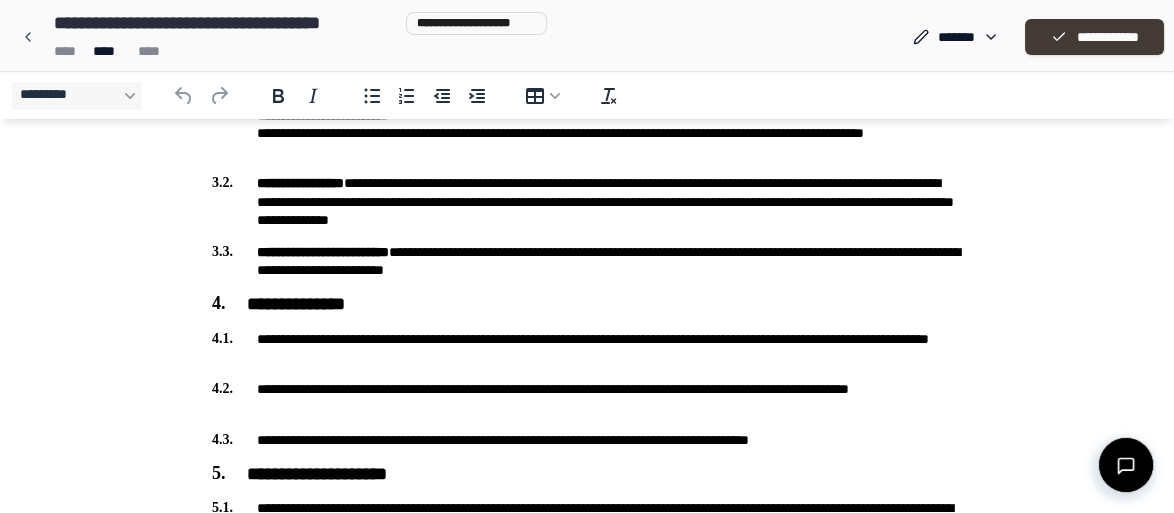 click on "**********" at bounding box center (1094, 37) 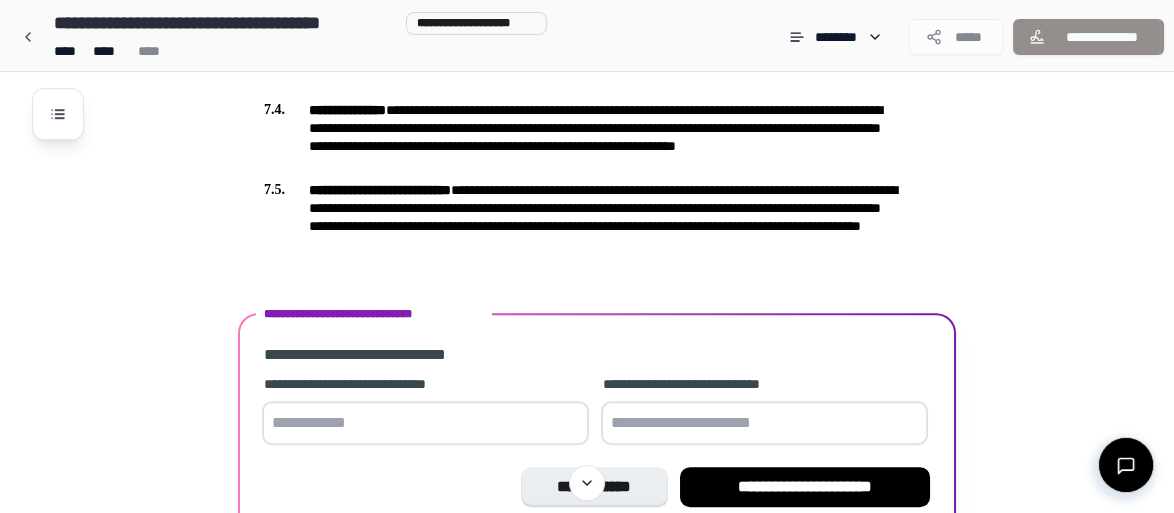 scroll, scrollTop: 1916, scrollLeft: 0, axis: vertical 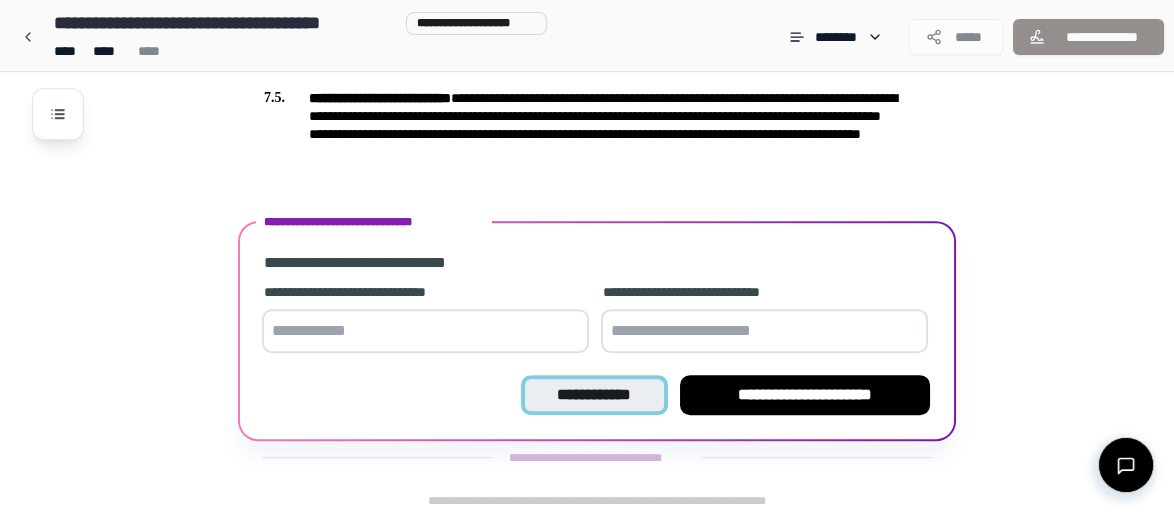 click on "**********" at bounding box center [594, 395] 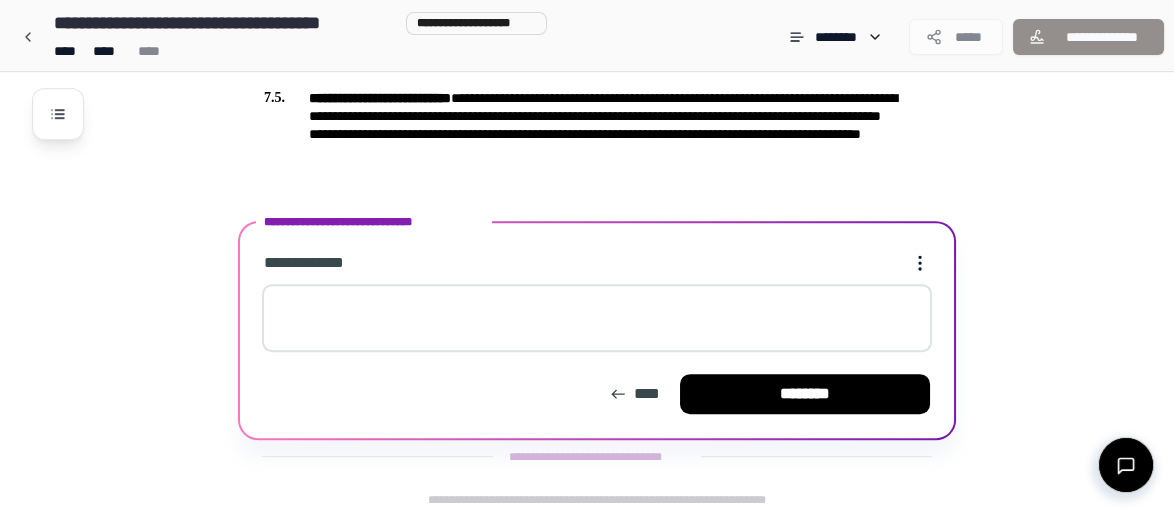 scroll, scrollTop: 1915, scrollLeft: 0, axis: vertical 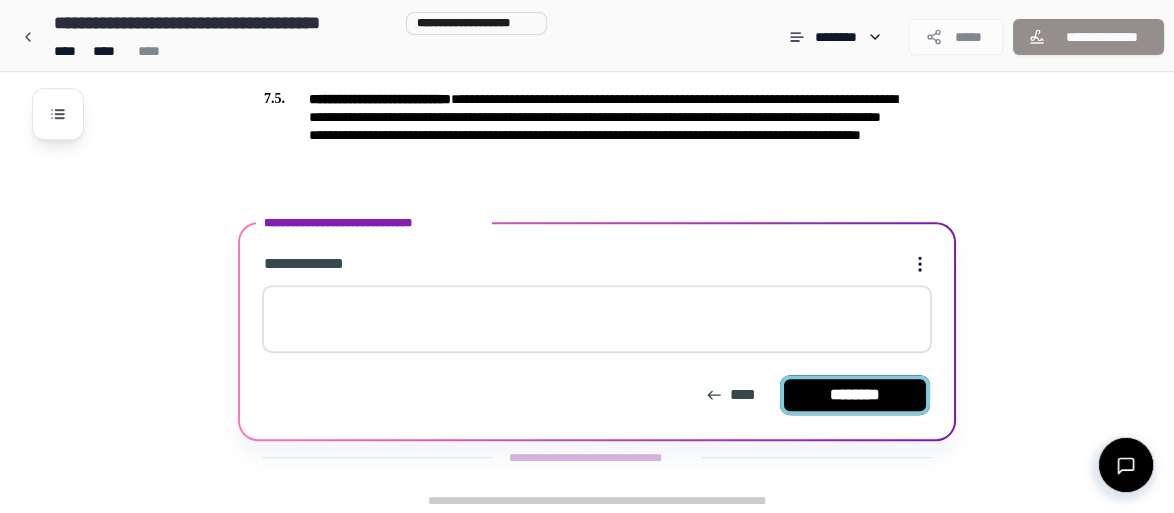 click on "********" at bounding box center (855, 395) 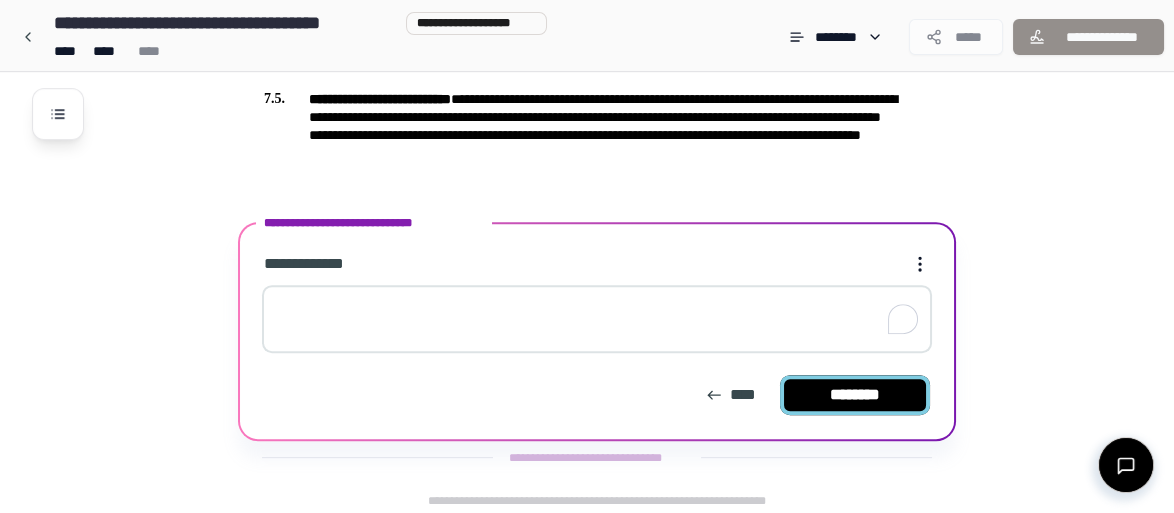 click on "********" at bounding box center (855, 395) 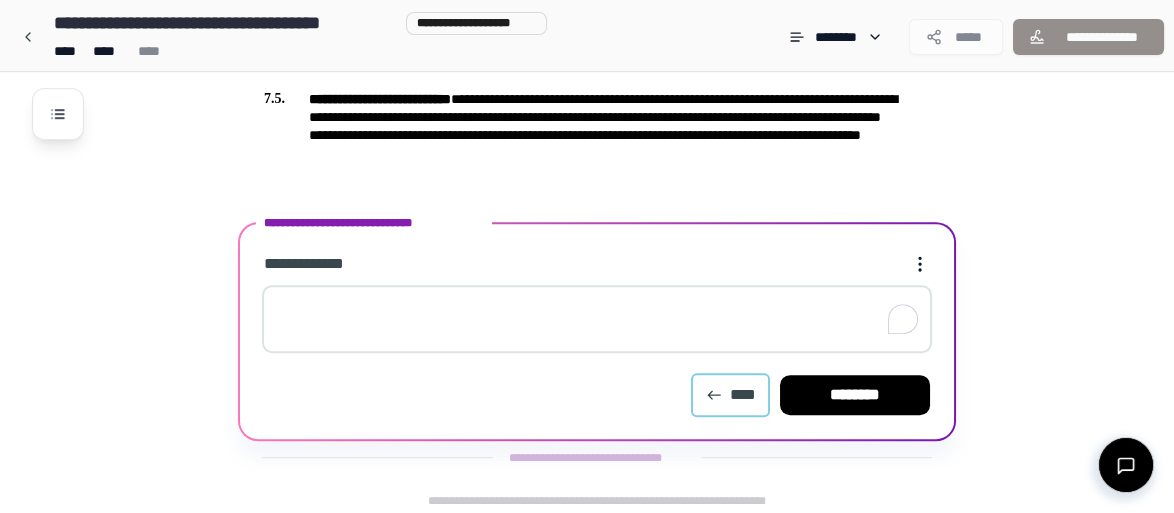 click on "****" at bounding box center [730, 395] 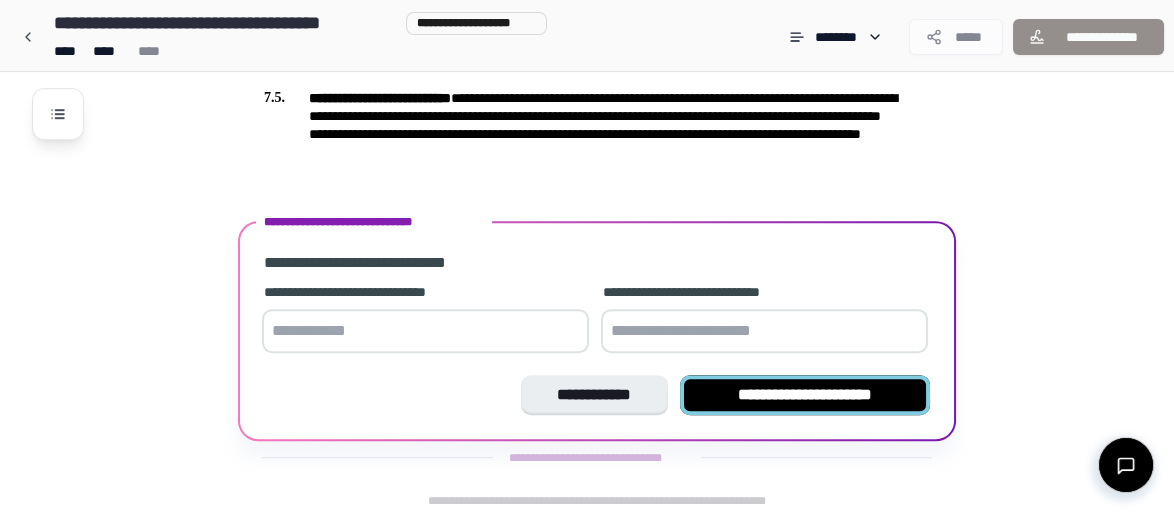 click on "**********" at bounding box center (805, 395) 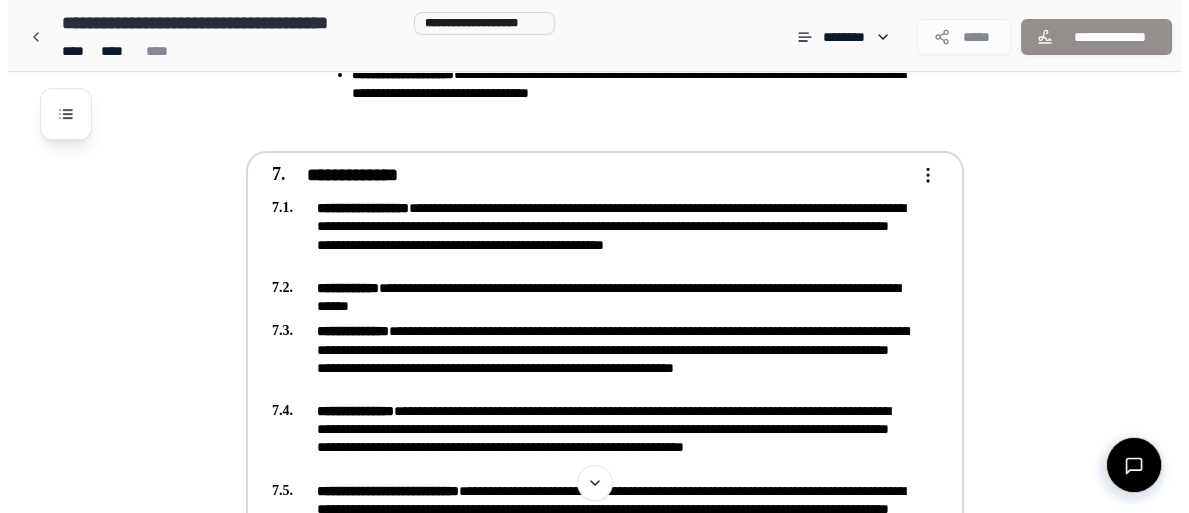 scroll, scrollTop: 1521, scrollLeft: 0, axis: vertical 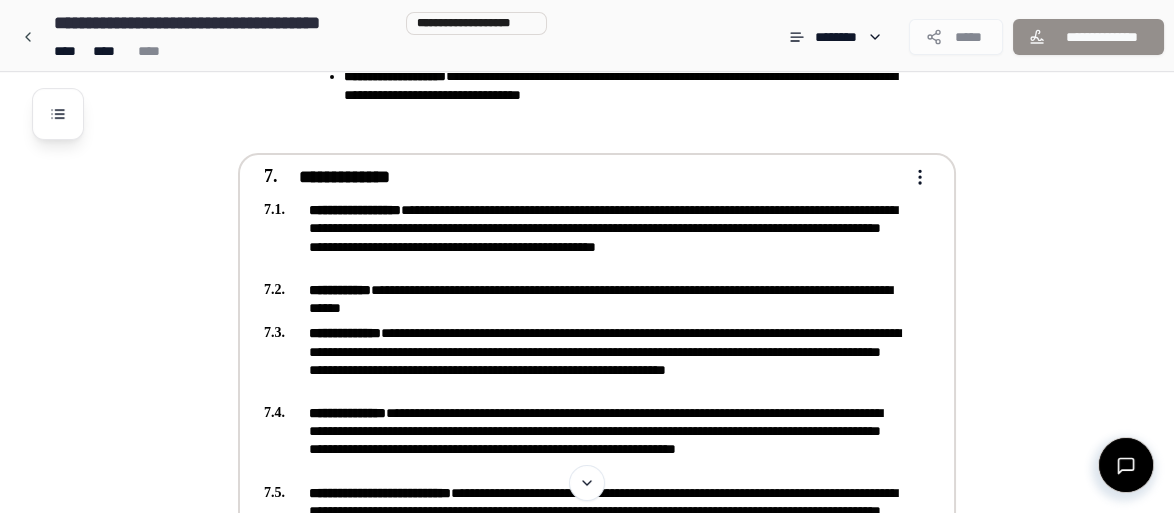 click on "**********" at bounding box center [587, -354] 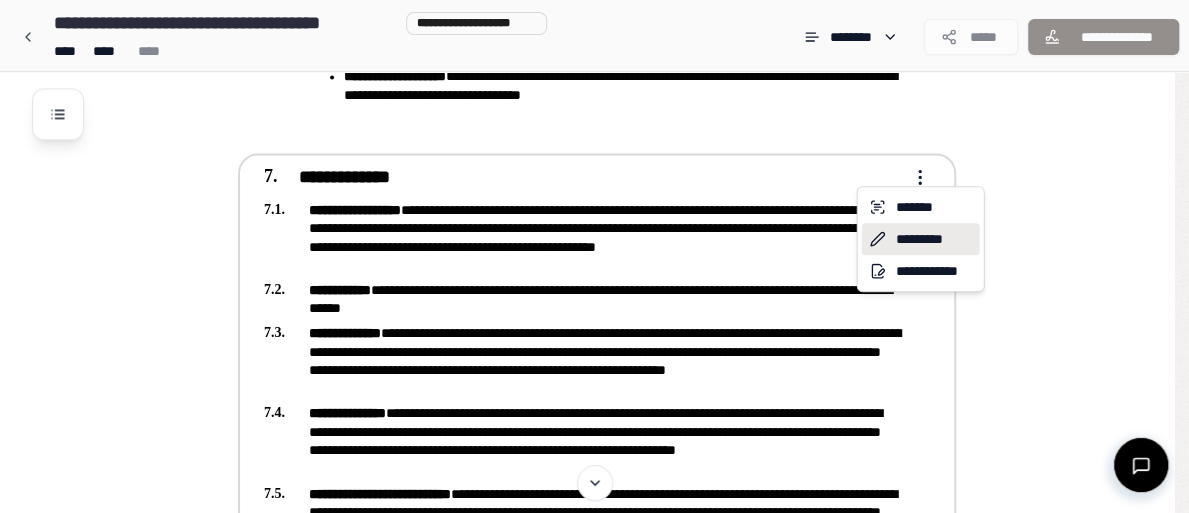 click on "*********" at bounding box center (921, 239) 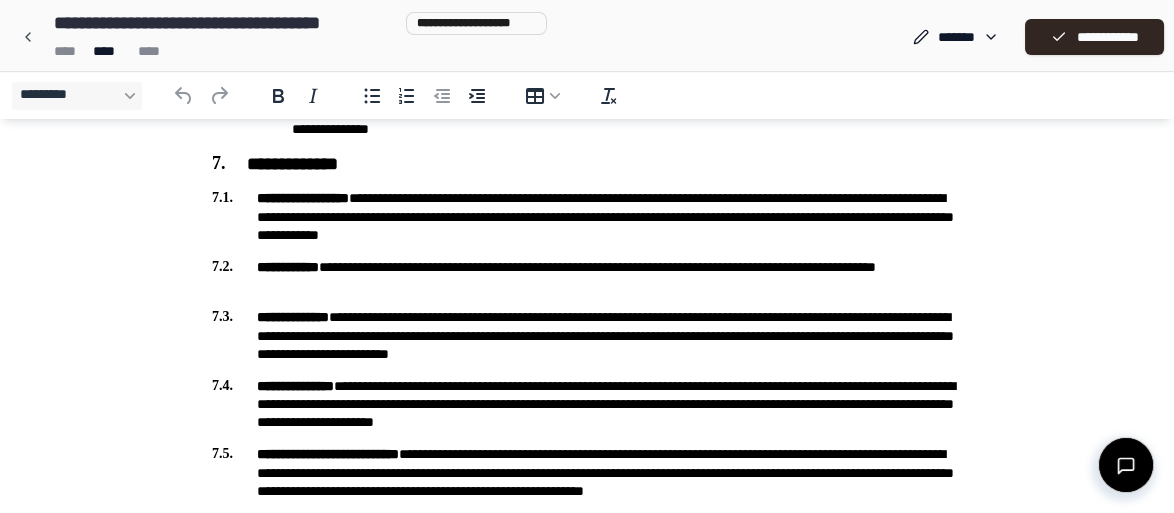 scroll, scrollTop: 1300, scrollLeft: 0, axis: vertical 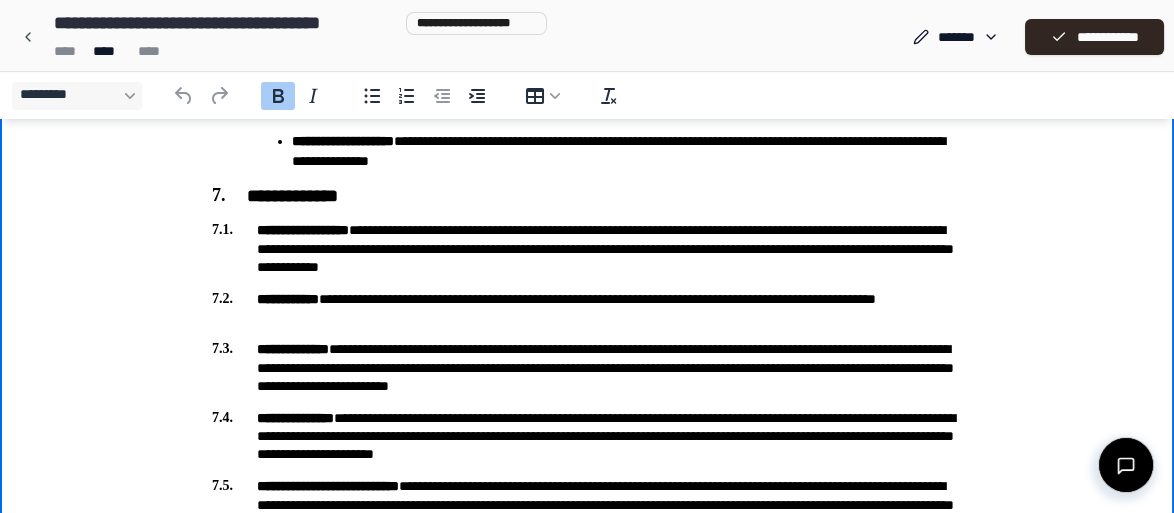 drag, startPoint x: 154, startPoint y: 190, endPoint x: 160, endPoint y: 310, distance: 120.14991 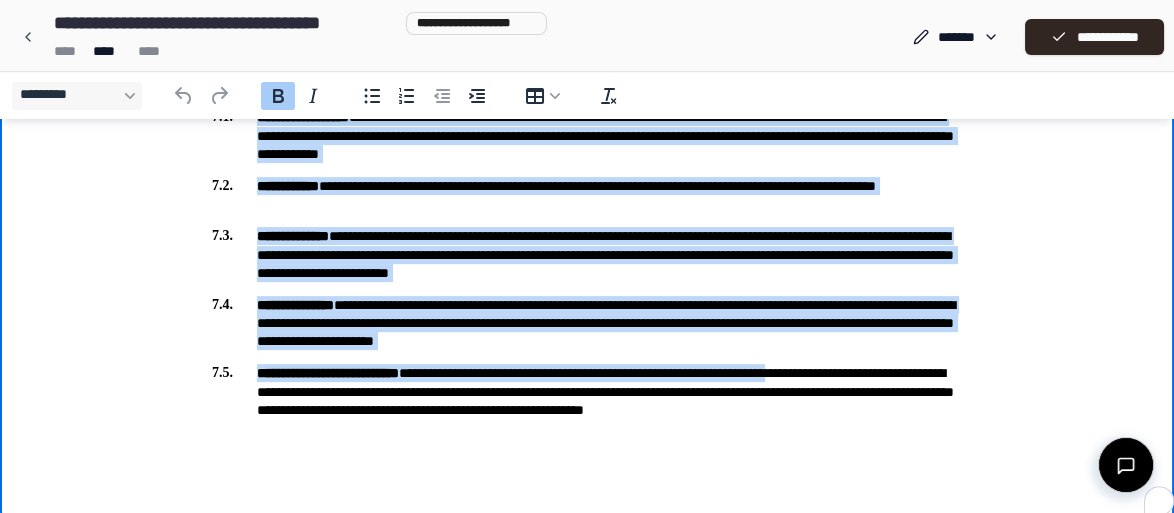 scroll, scrollTop: 1424, scrollLeft: 0, axis: vertical 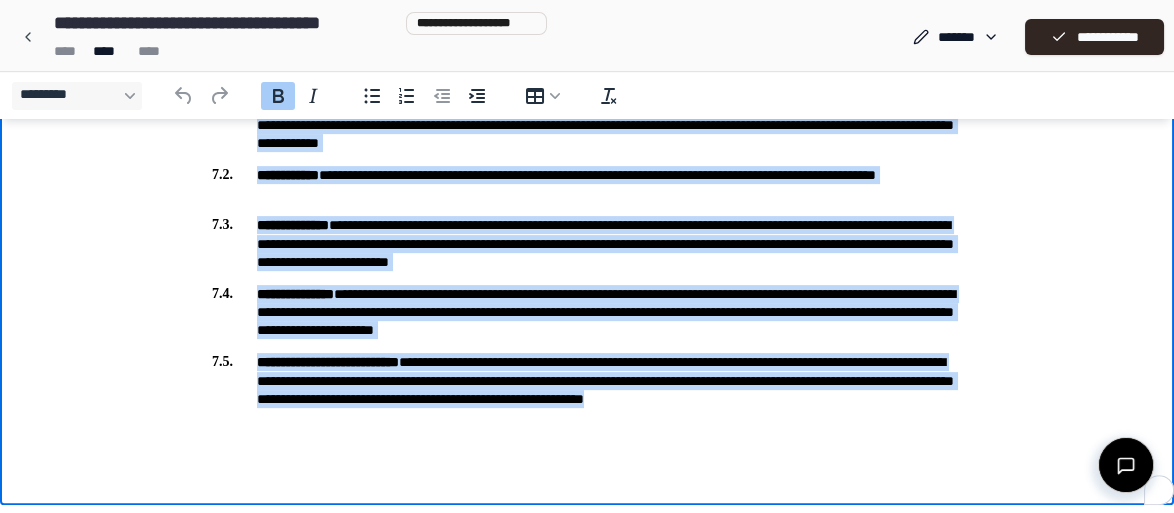 drag, startPoint x: 209, startPoint y: 78, endPoint x: 718, endPoint y: 499, distance: 660.54675 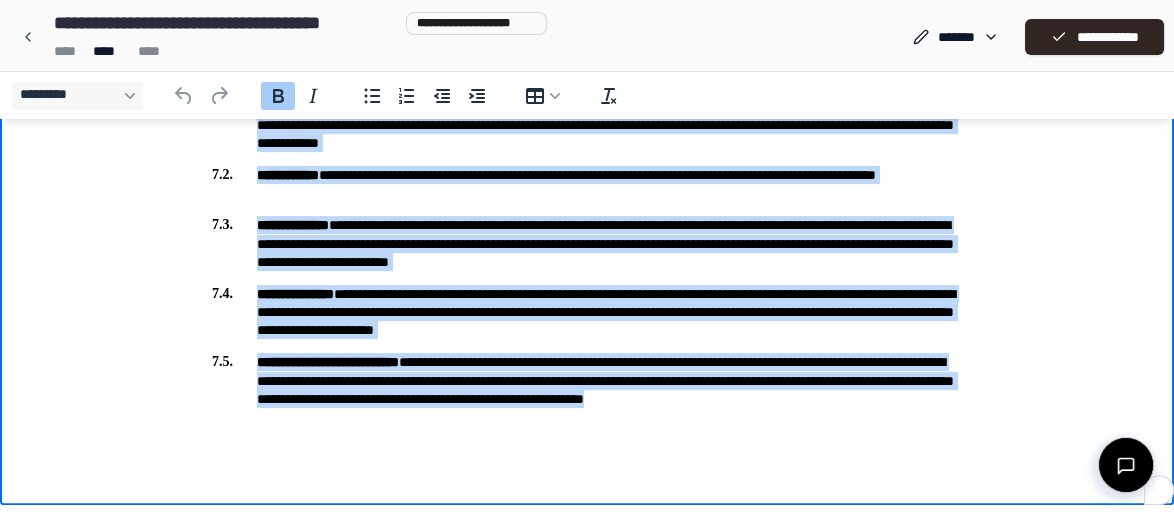 copy on "**********" 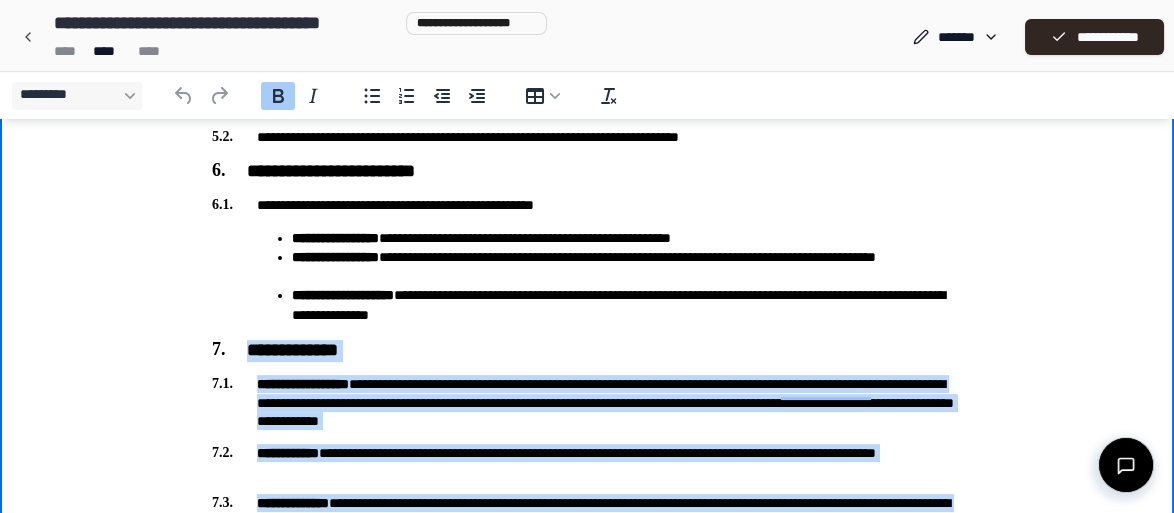 scroll, scrollTop: 1424, scrollLeft: 0, axis: vertical 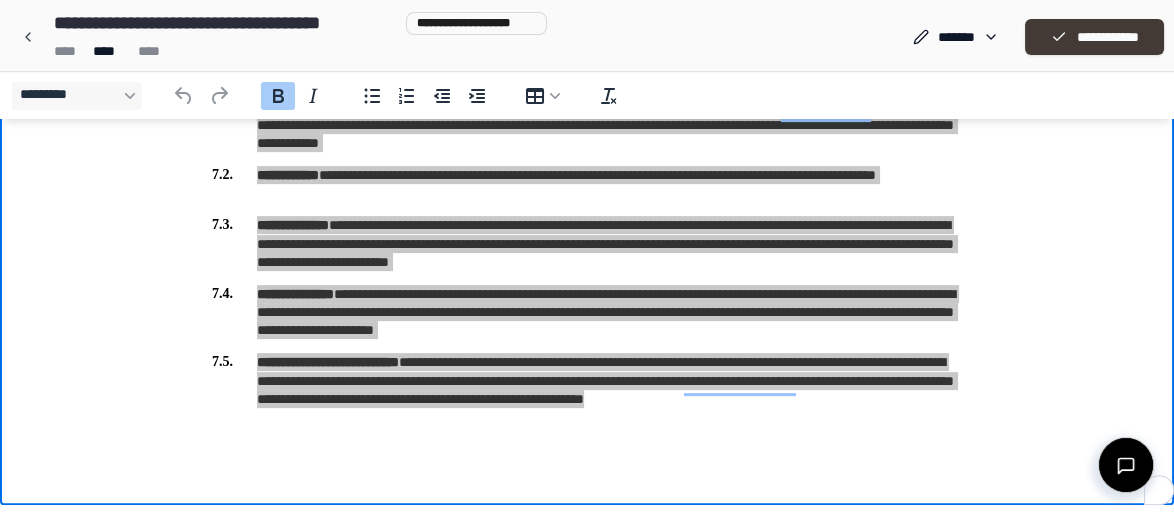 click on "**********" at bounding box center (1094, 37) 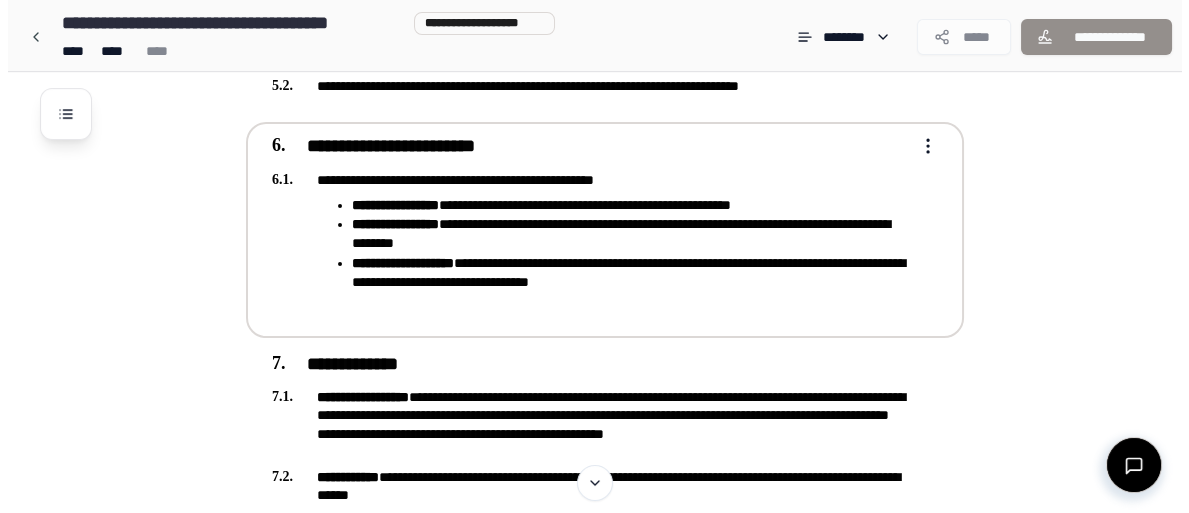 scroll, scrollTop: 1324, scrollLeft: 0, axis: vertical 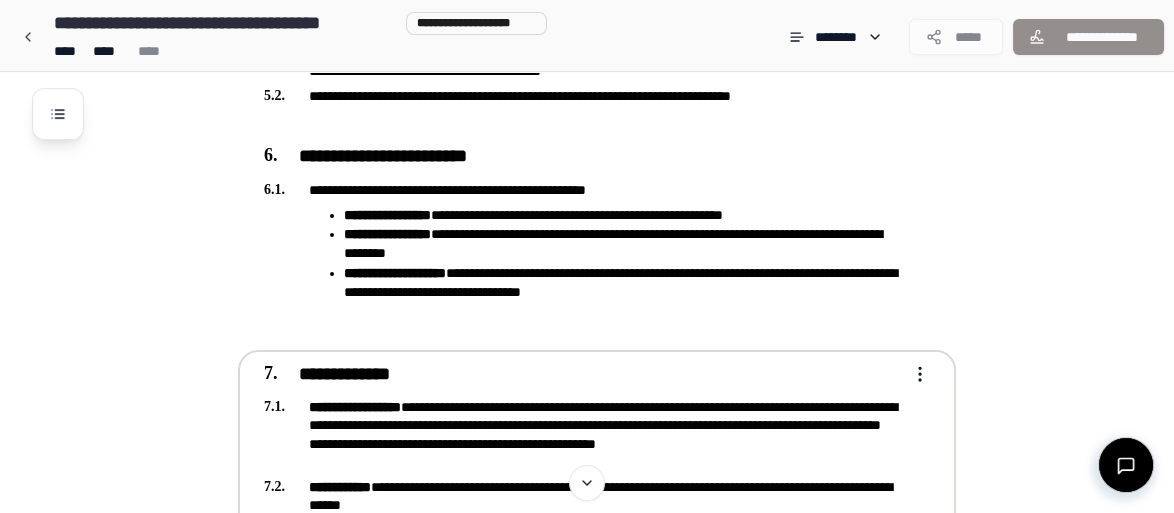 click on "**********" at bounding box center (587, -190) 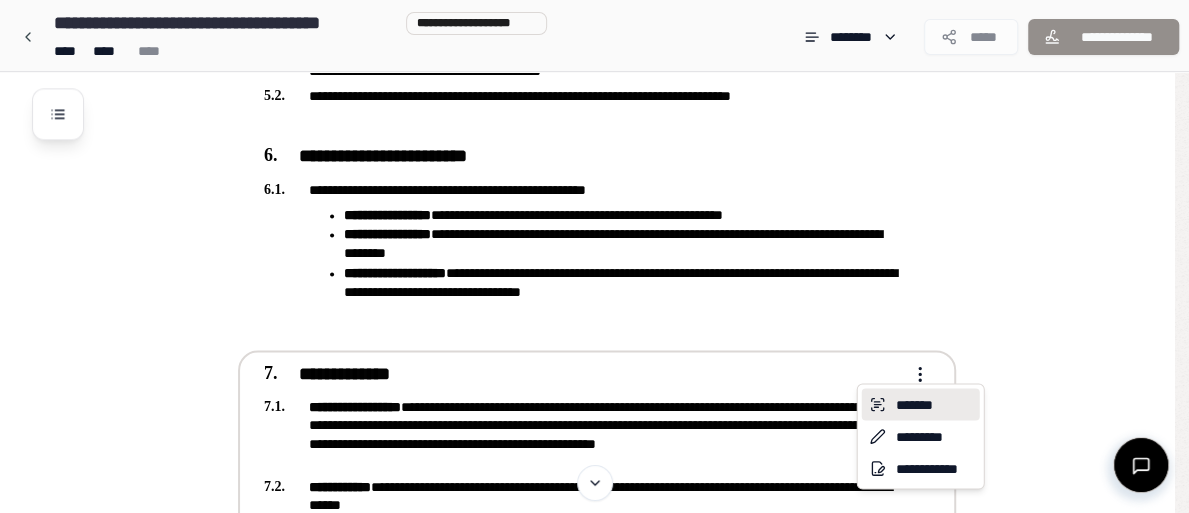 click on "*******" at bounding box center [921, 404] 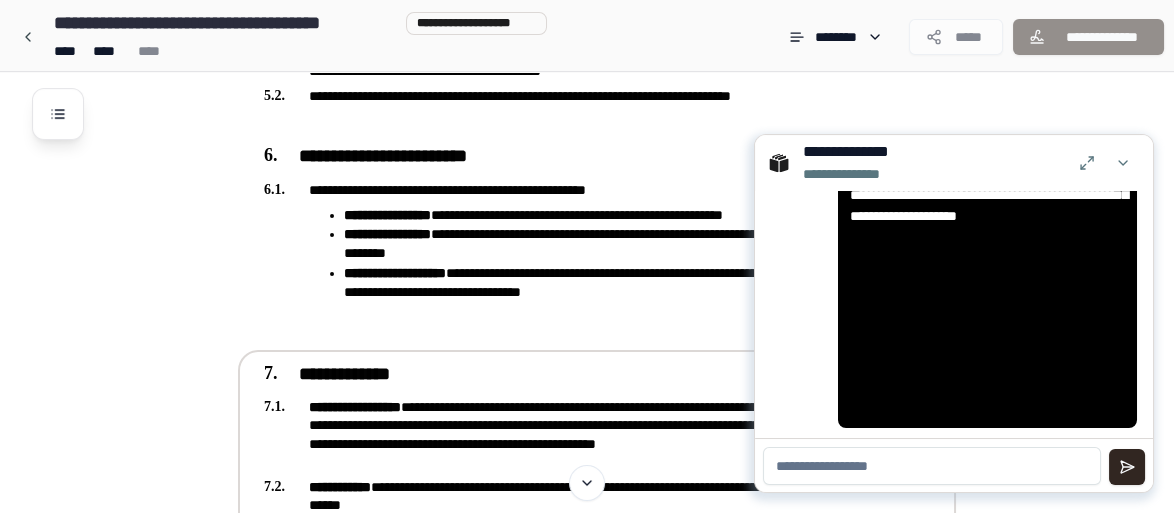 scroll, scrollTop: 700, scrollLeft: 0, axis: vertical 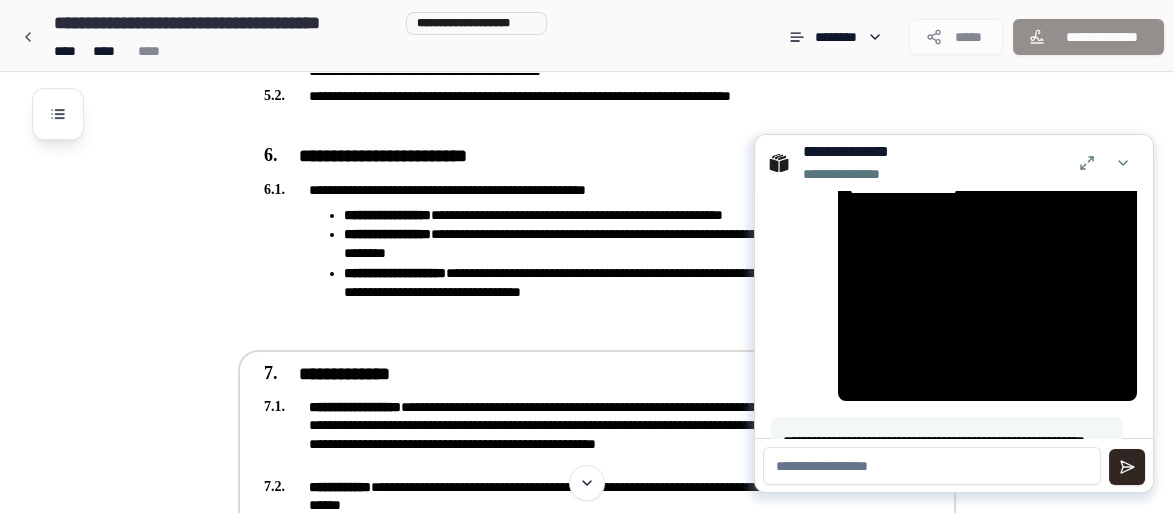 click on "**********" at bounding box center [583, 434] 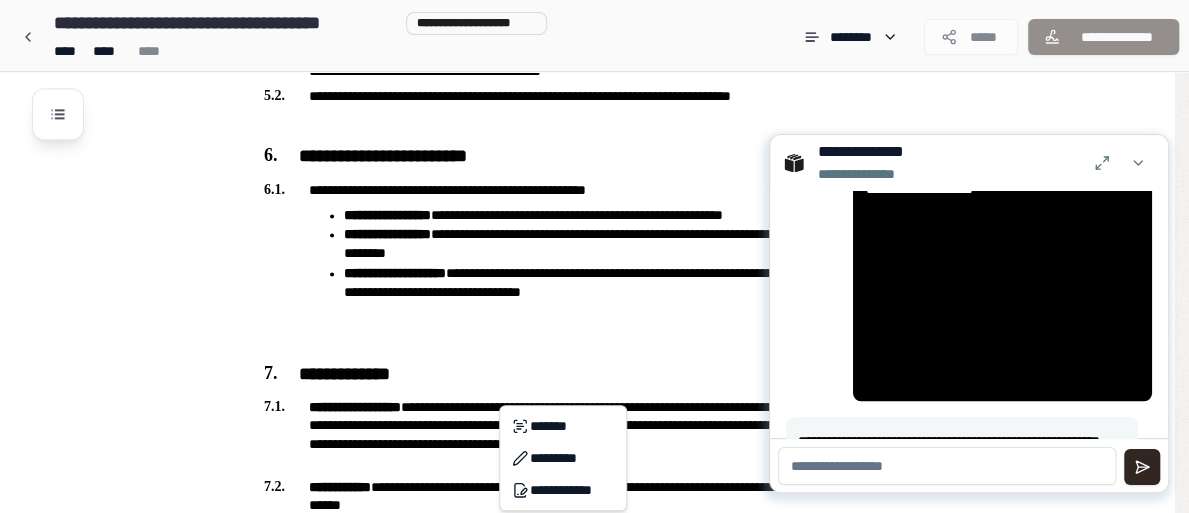 drag, startPoint x: 261, startPoint y: 249, endPoint x: 235, endPoint y: 239, distance: 27.856777 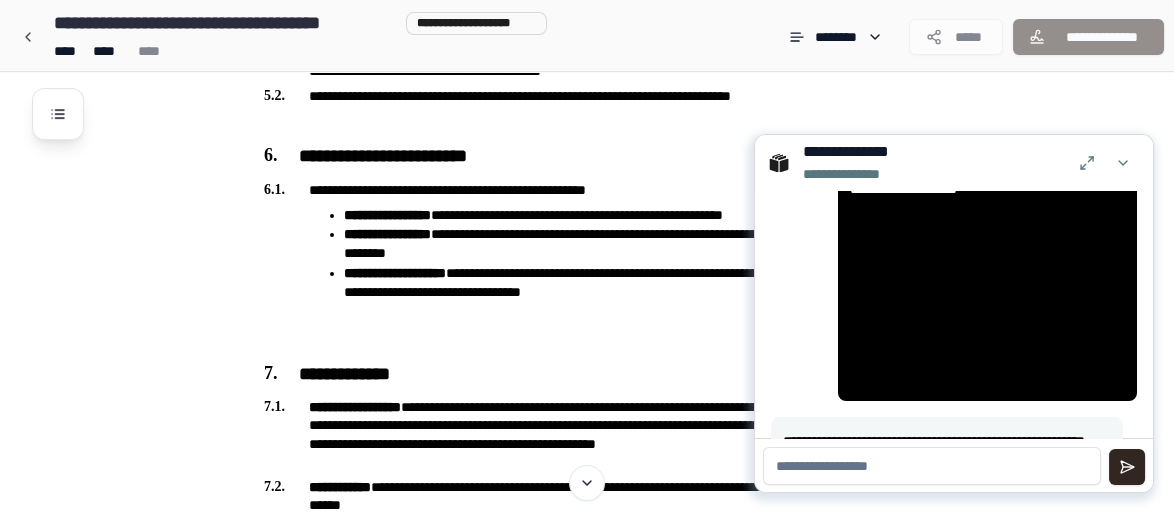 click at bounding box center [1123, 163] 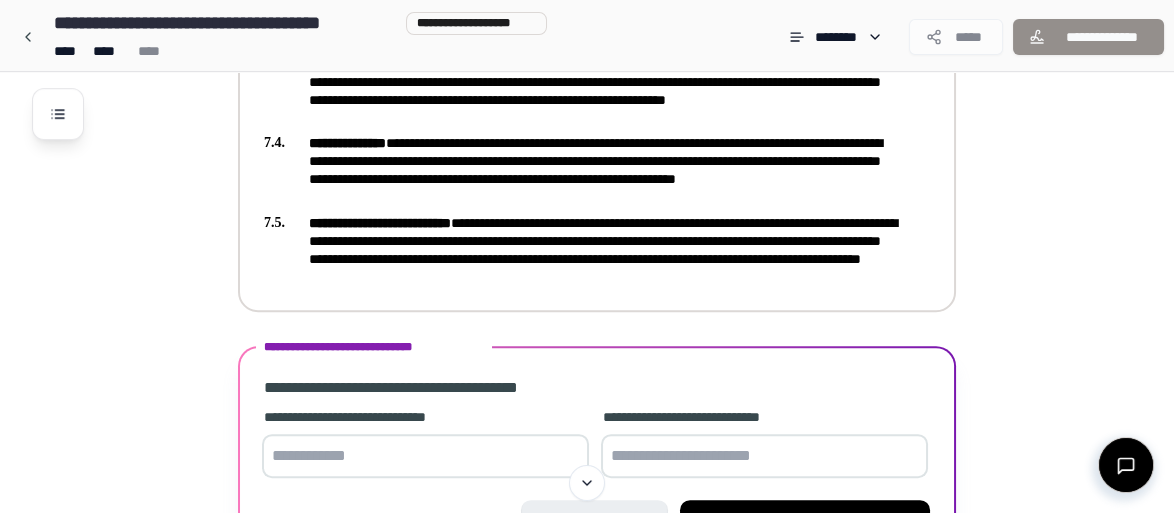 scroll, scrollTop: 1916, scrollLeft: 0, axis: vertical 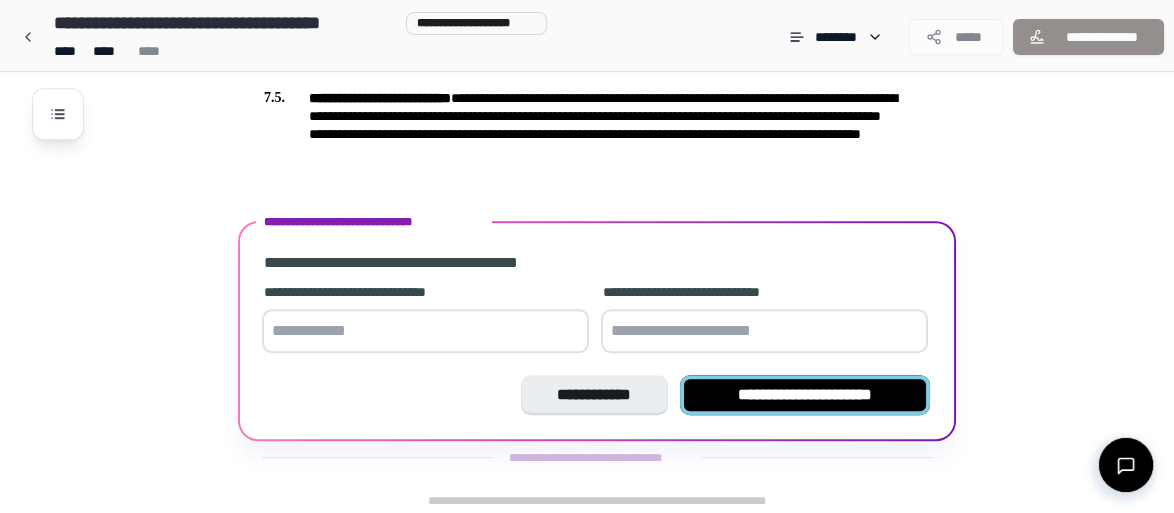 click on "**********" at bounding box center (805, 395) 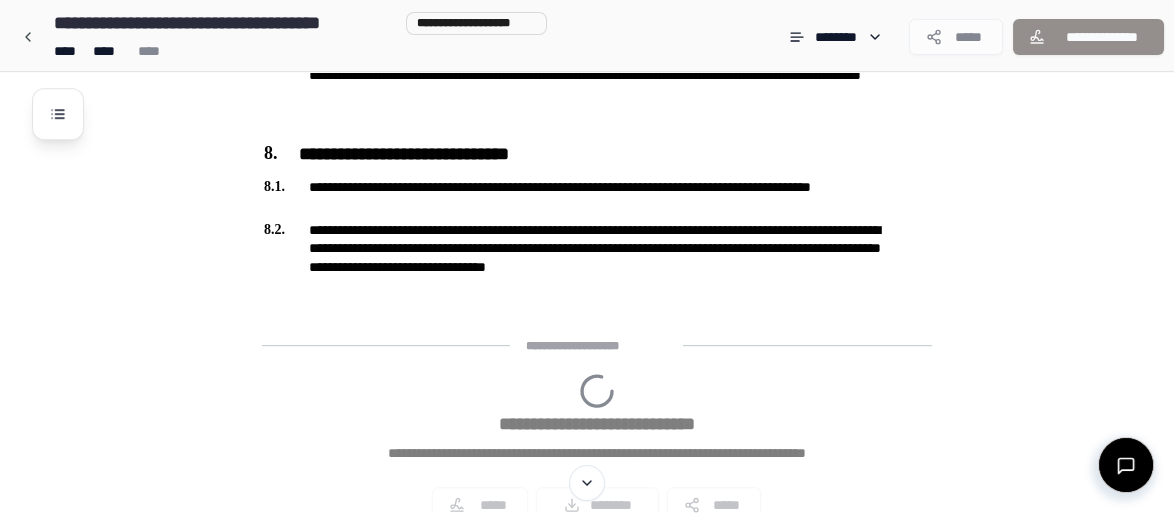 scroll, scrollTop: 1963, scrollLeft: 0, axis: vertical 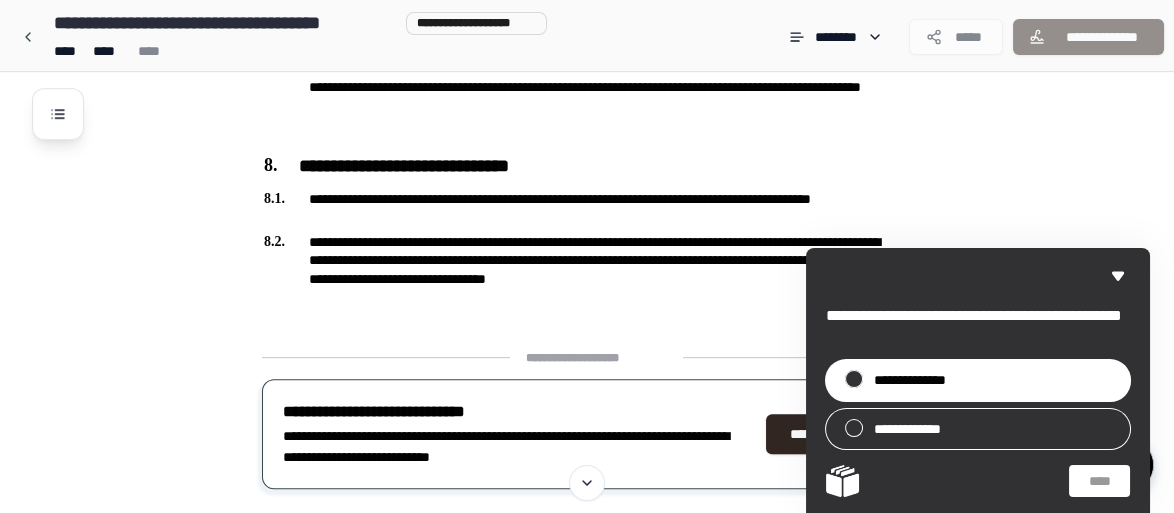 click on "**********" at bounding box center (919, 380) 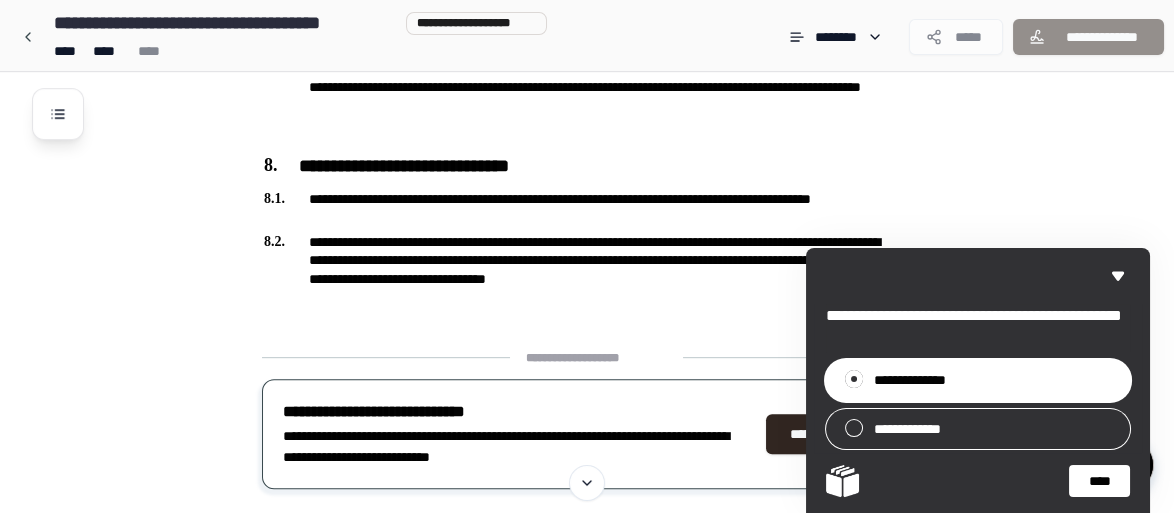 click on "****" at bounding box center (1099, 481) 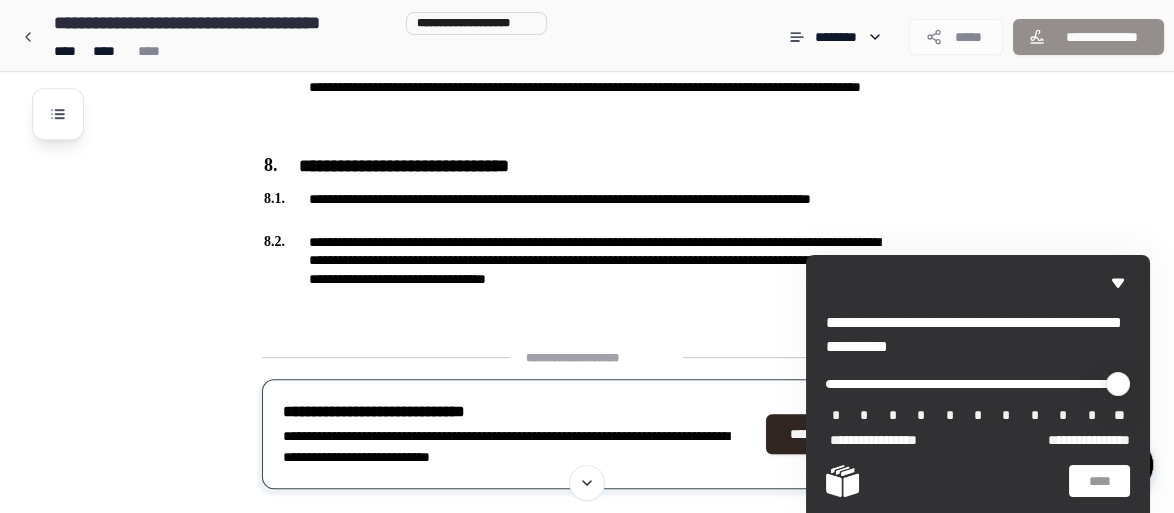 click on "**" at bounding box center (1120, 416) 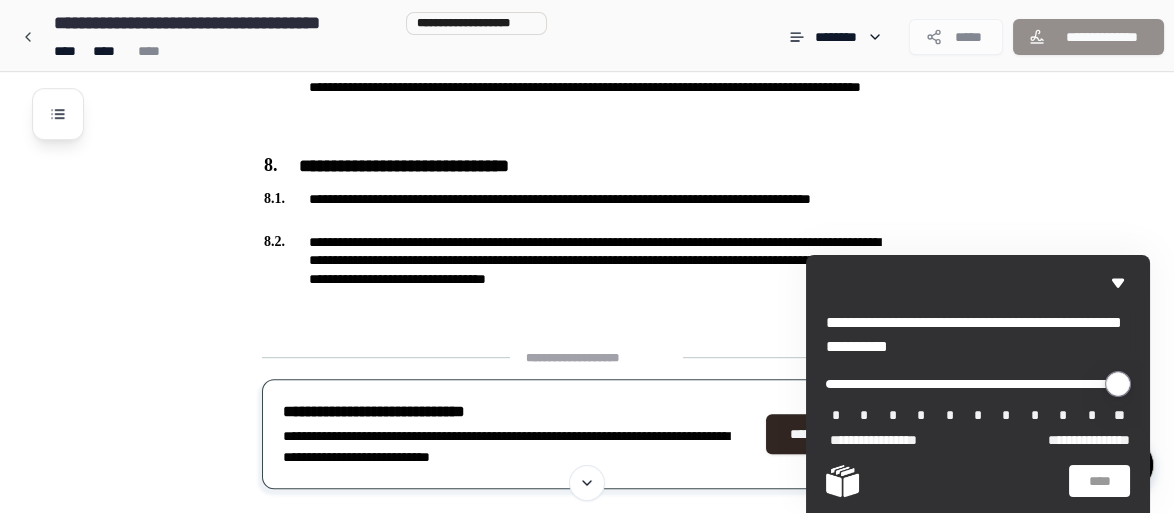type on "**" 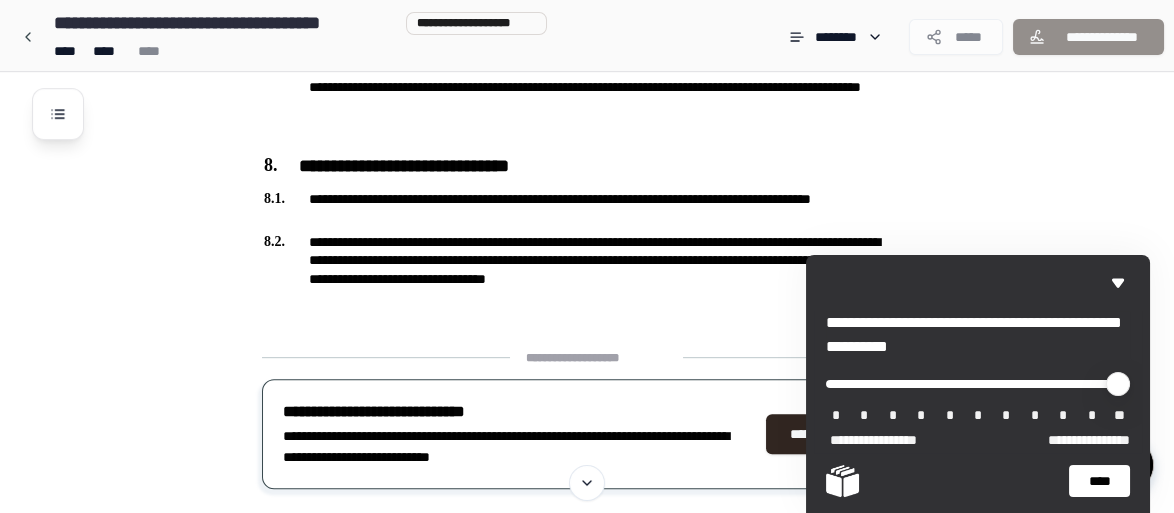 click on "****" at bounding box center (1099, 481) 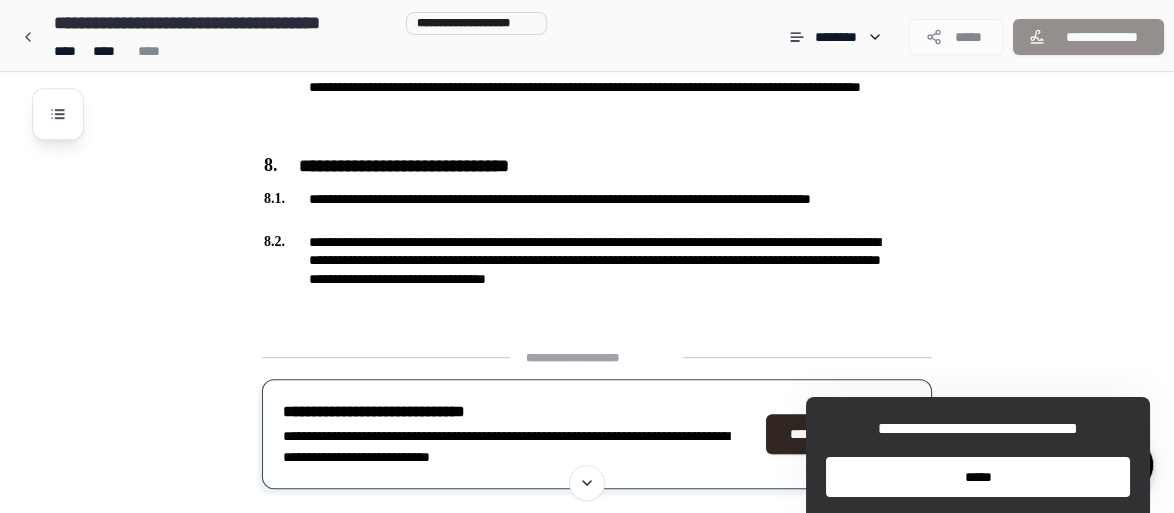 click on "*****" at bounding box center (978, 477) 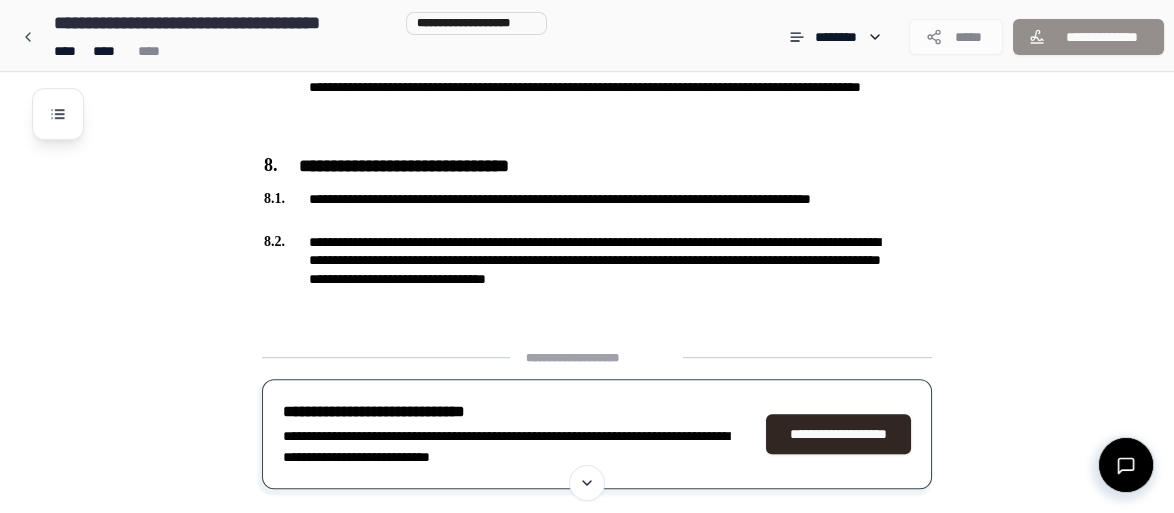 click on "*****" at bounding box center [956, 37] 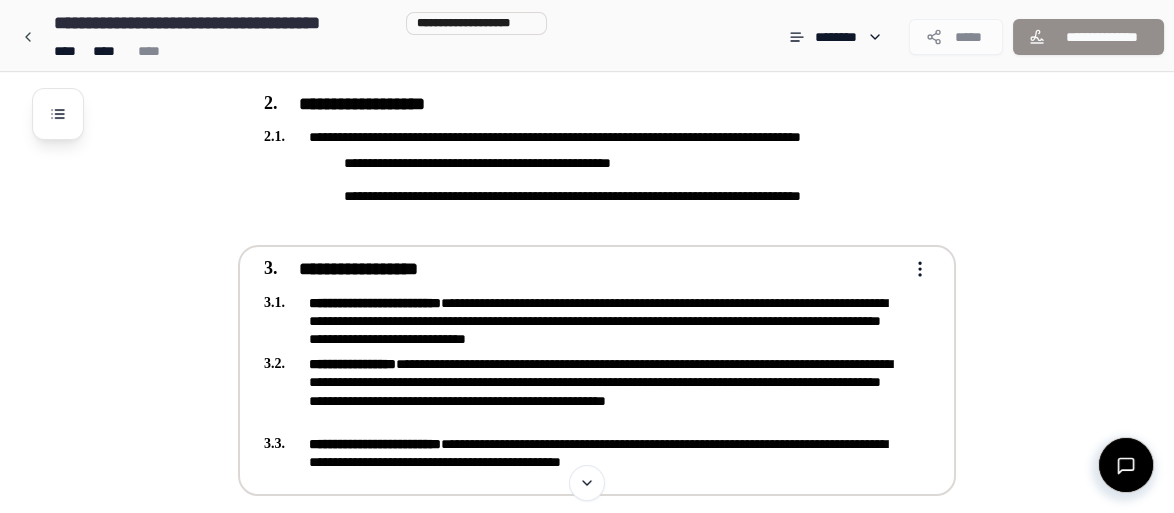 scroll, scrollTop: 597, scrollLeft: 0, axis: vertical 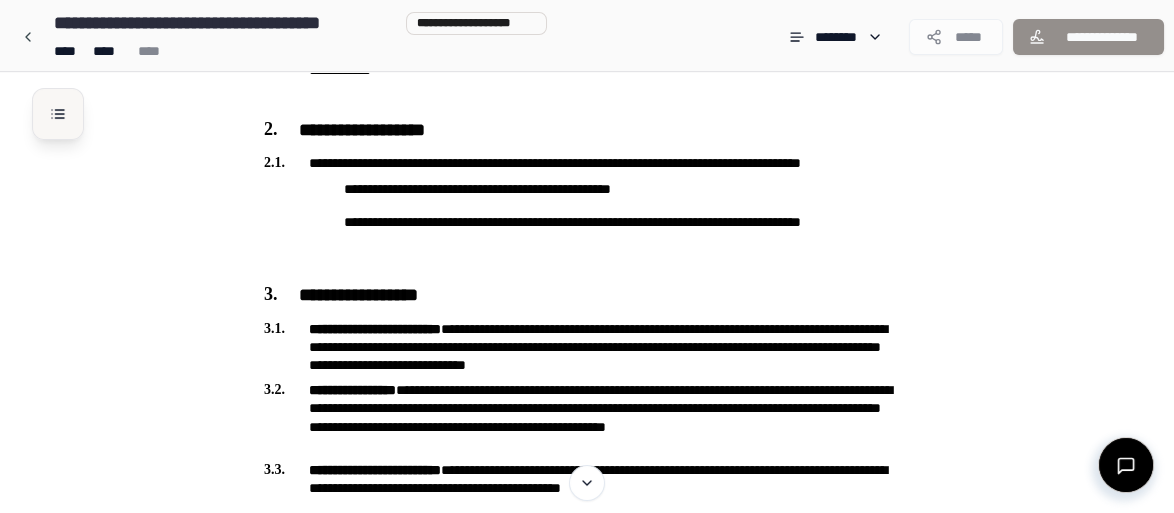 click at bounding box center [58, 114] 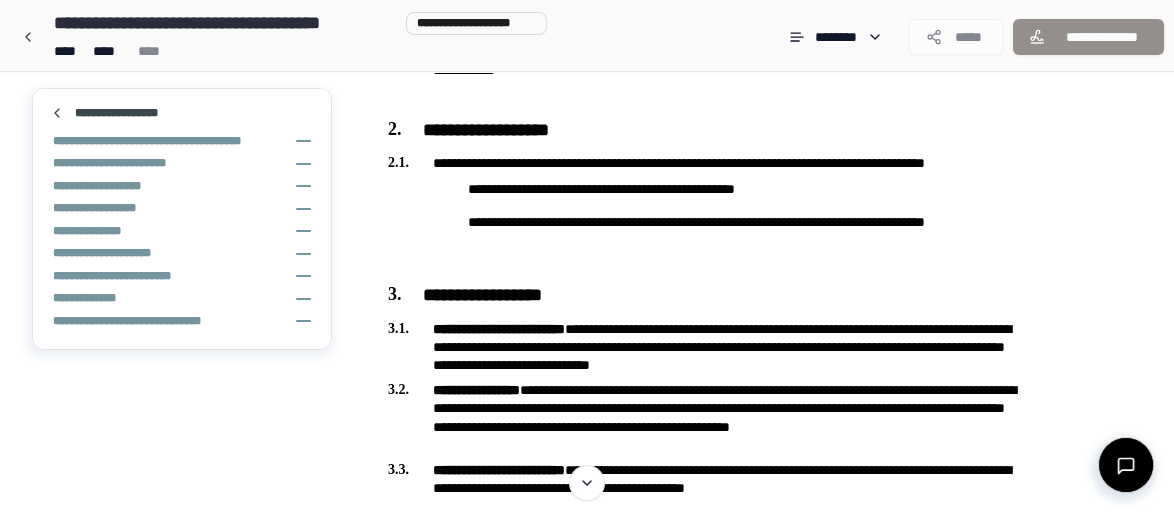 click at bounding box center [57, 113] 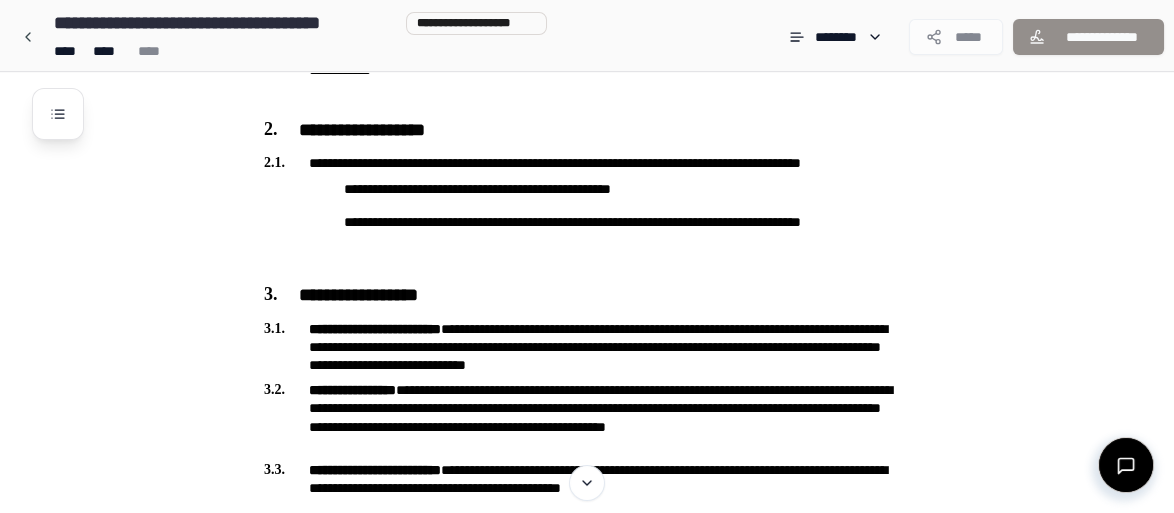 click on "**********" at bounding box center (1088, 37) 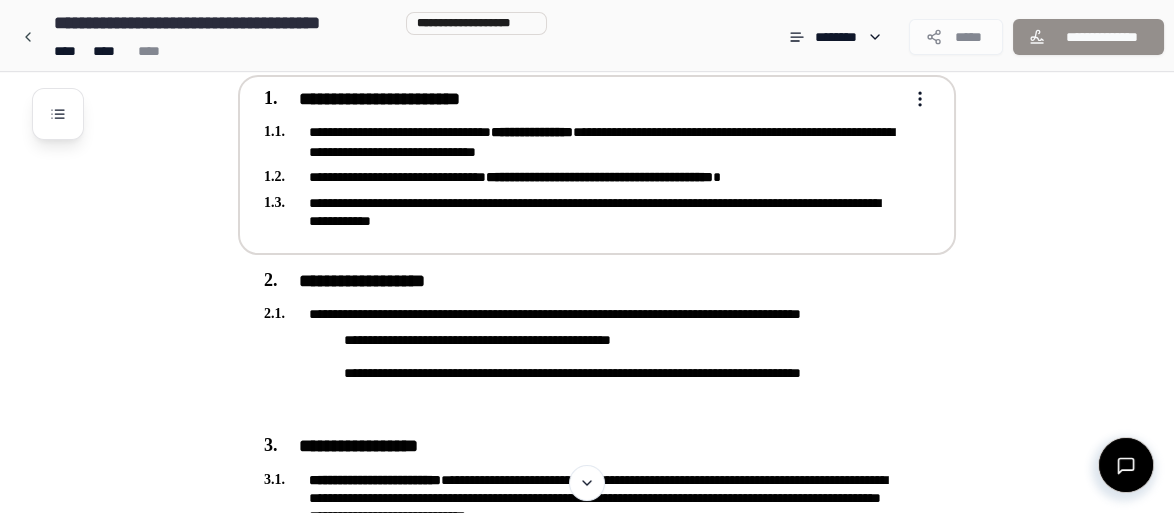 scroll, scrollTop: 0, scrollLeft: 0, axis: both 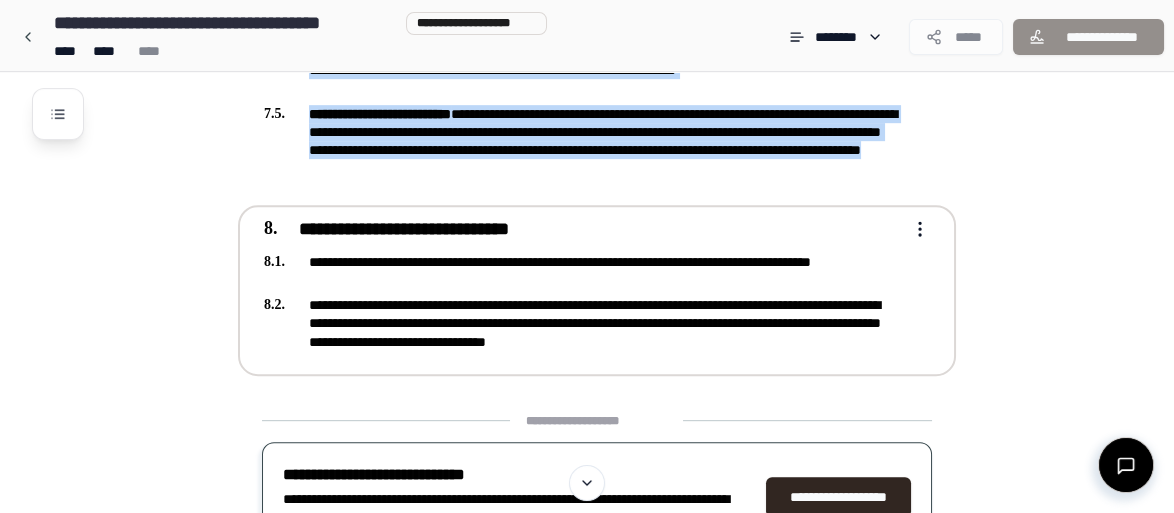 drag, startPoint x: 260, startPoint y: 154, endPoint x: 804, endPoint y: 358, distance: 580.99225 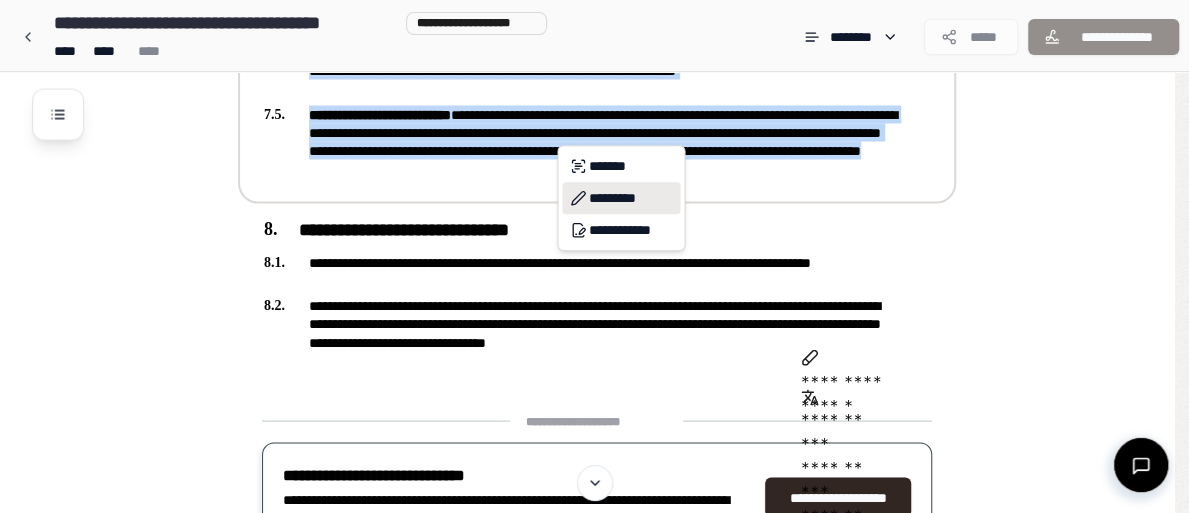click on "*********" at bounding box center [621, 198] 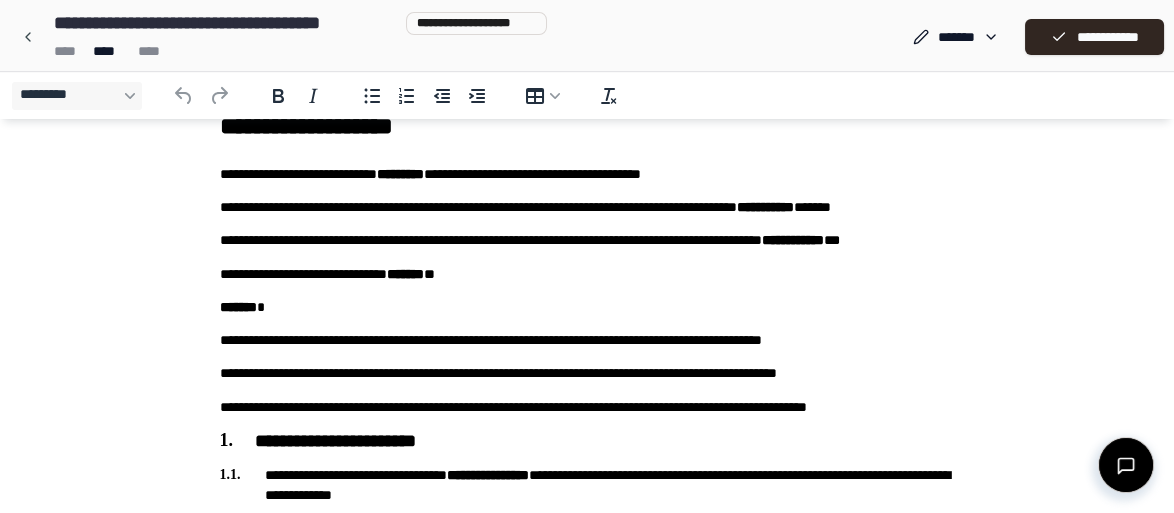 scroll, scrollTop: 0, scrollLeft: 0, axis: both 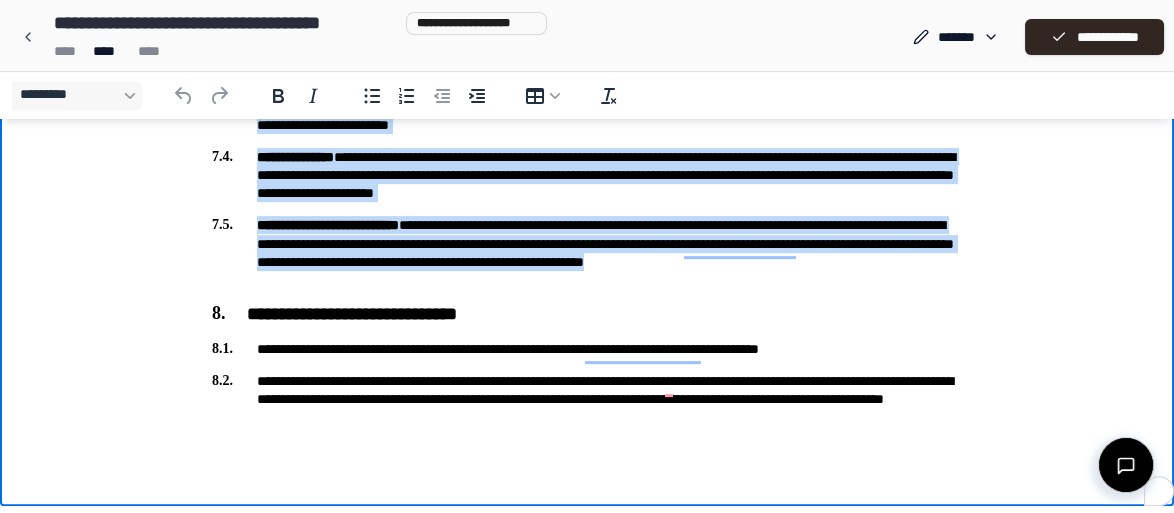 drag, startPoint x: 290, startPoint y: -1305, endPoint x: 493, endPoint y: 292, distance: 1609.8503 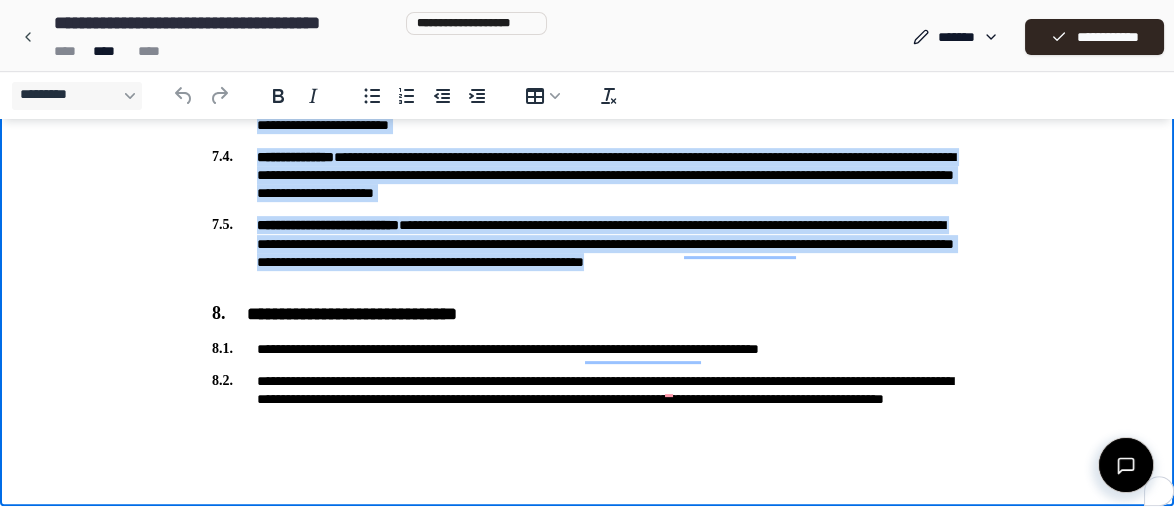 copy on "**********" 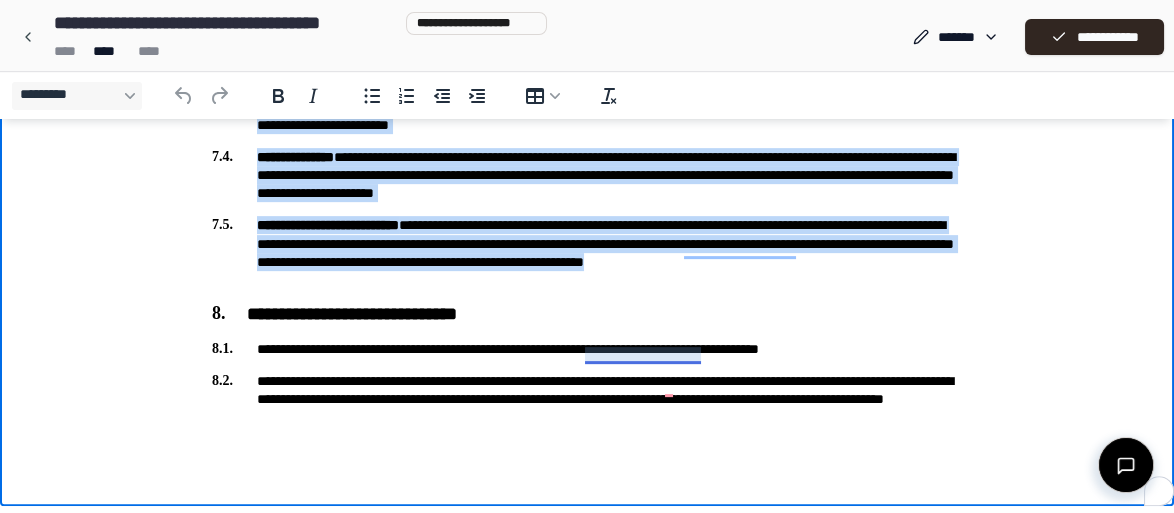 click on "**********" at bounding box center (587, -516) 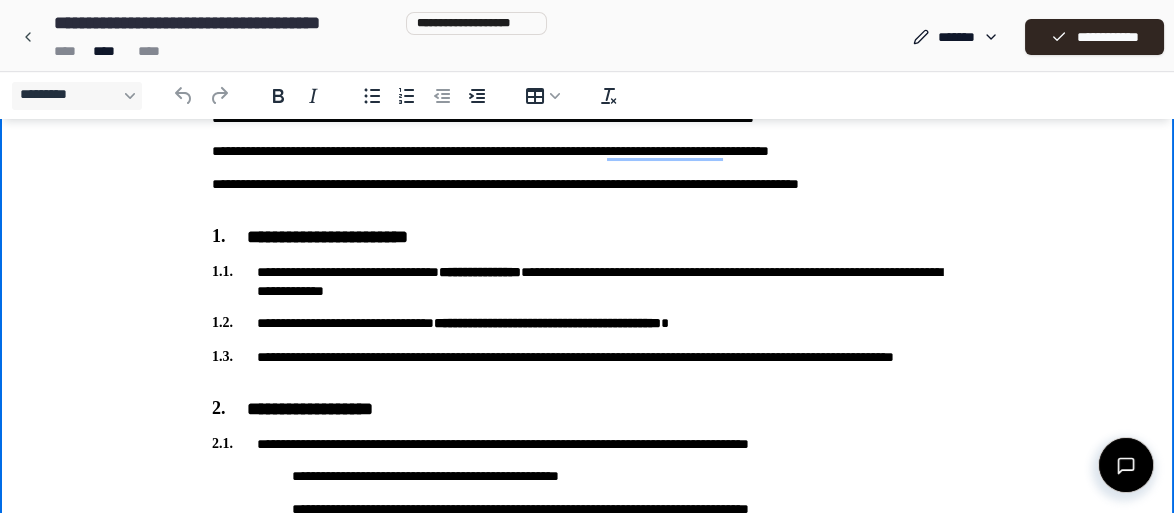 scroll, scrollTop: 0, scrollLeft: 0, axis: both 